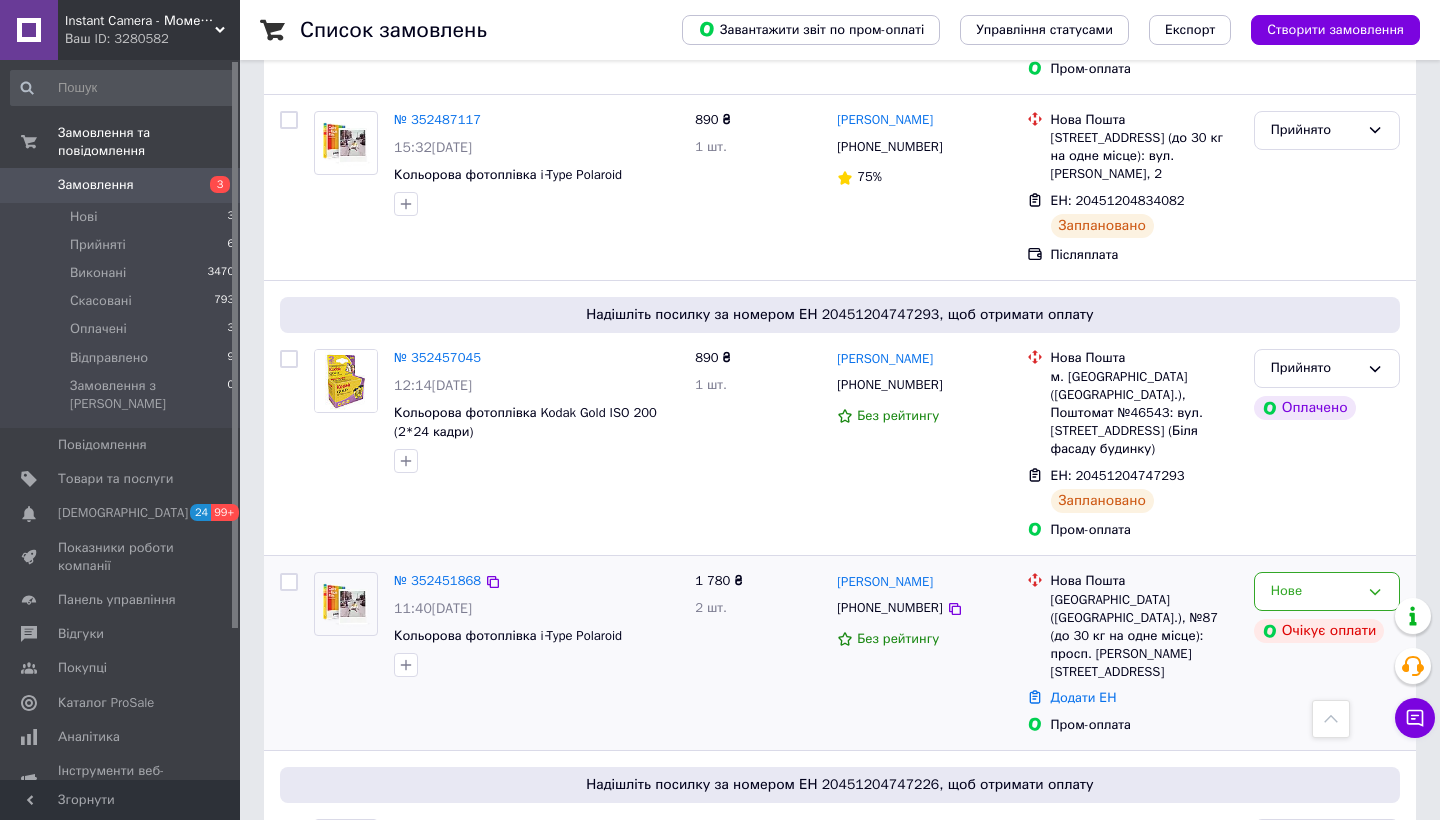 scroll, scrollTop: 1274, scrollLeft: 0, axis: vertical 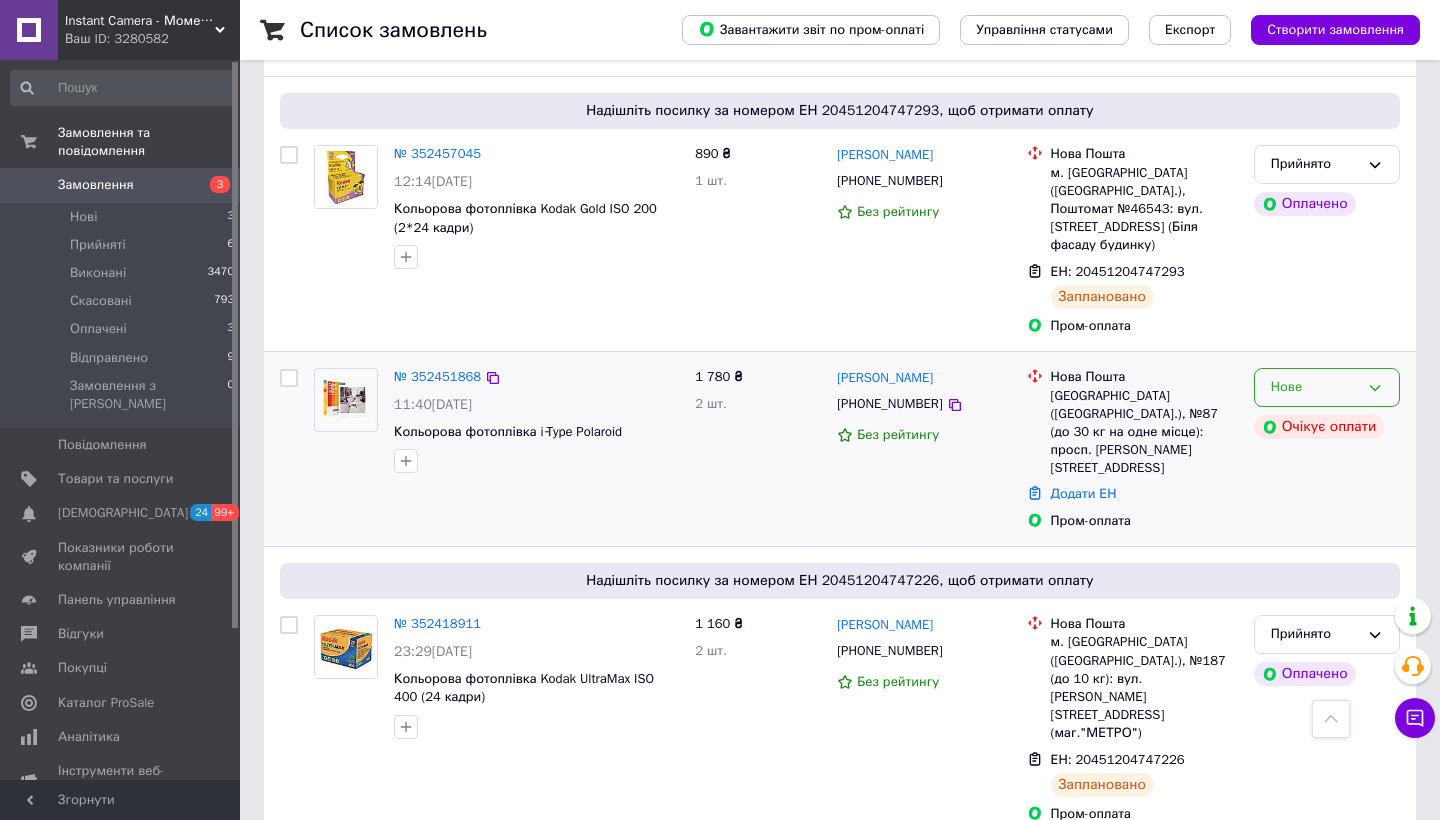 click on "Нове" at bounding box center [1327, 387] 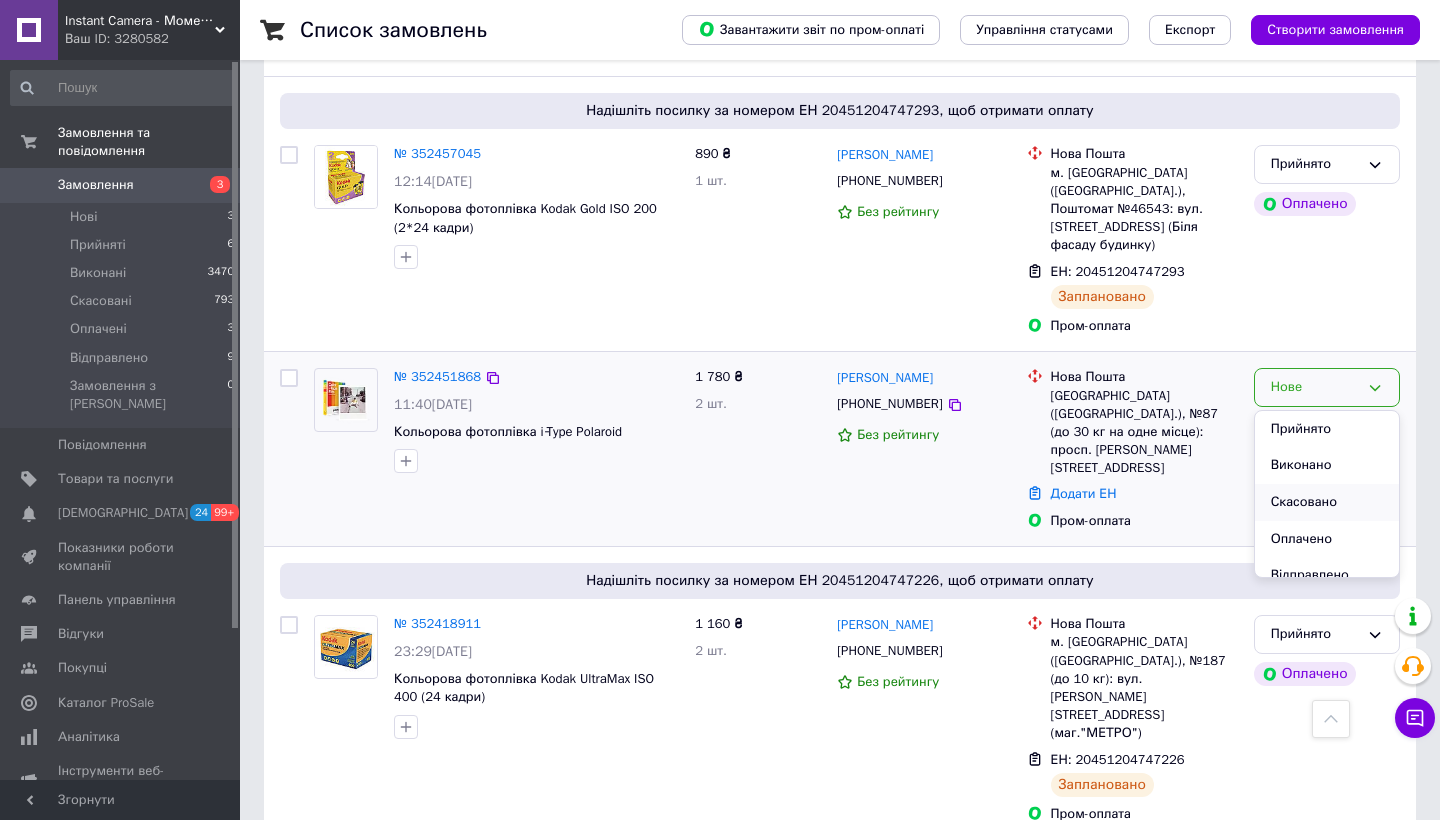click on "Скасовано" at bounding box center (1327, 502) 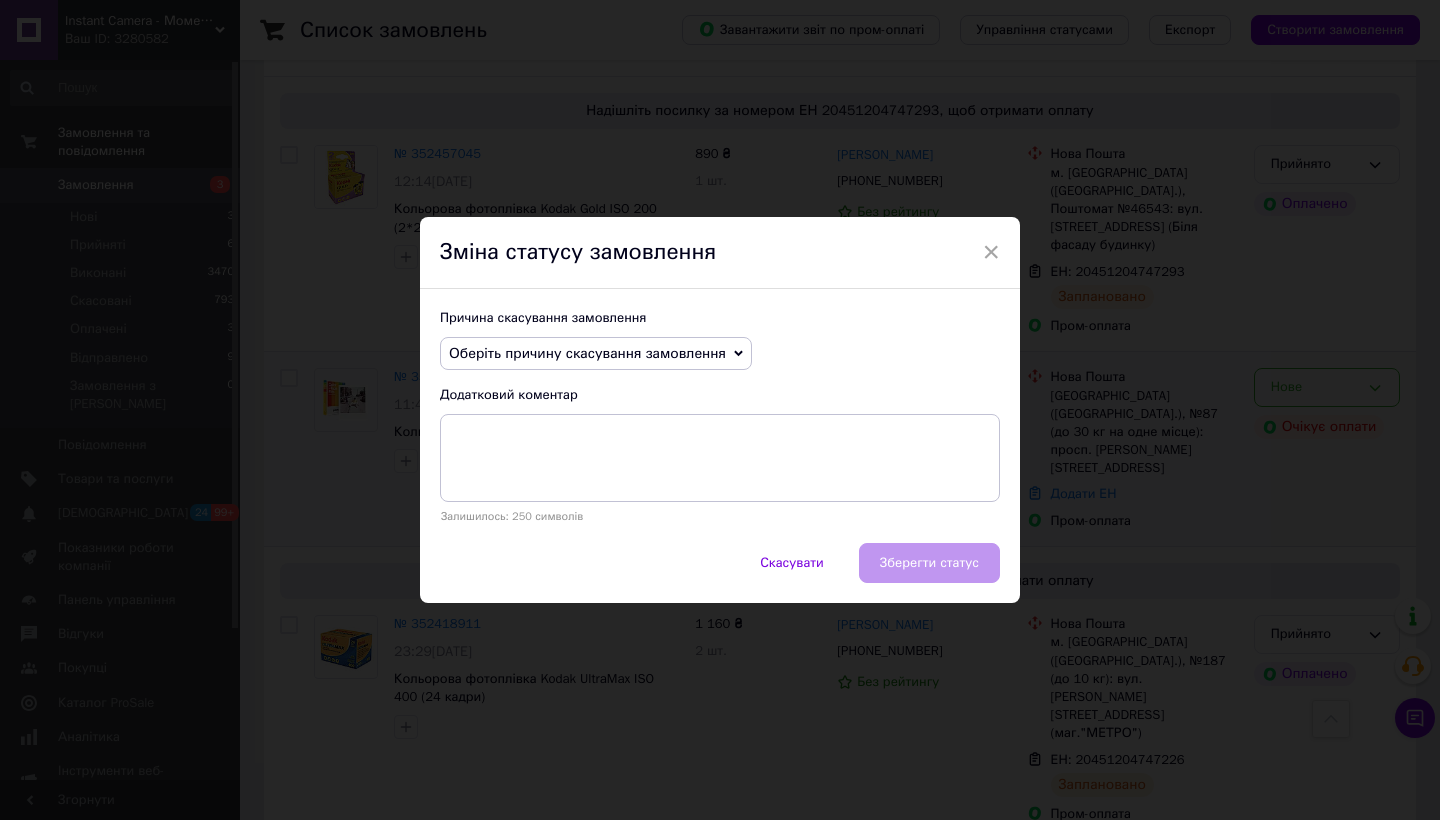 click on "Оберіть причину скасування замовлення" at bounding box center (596, 354) 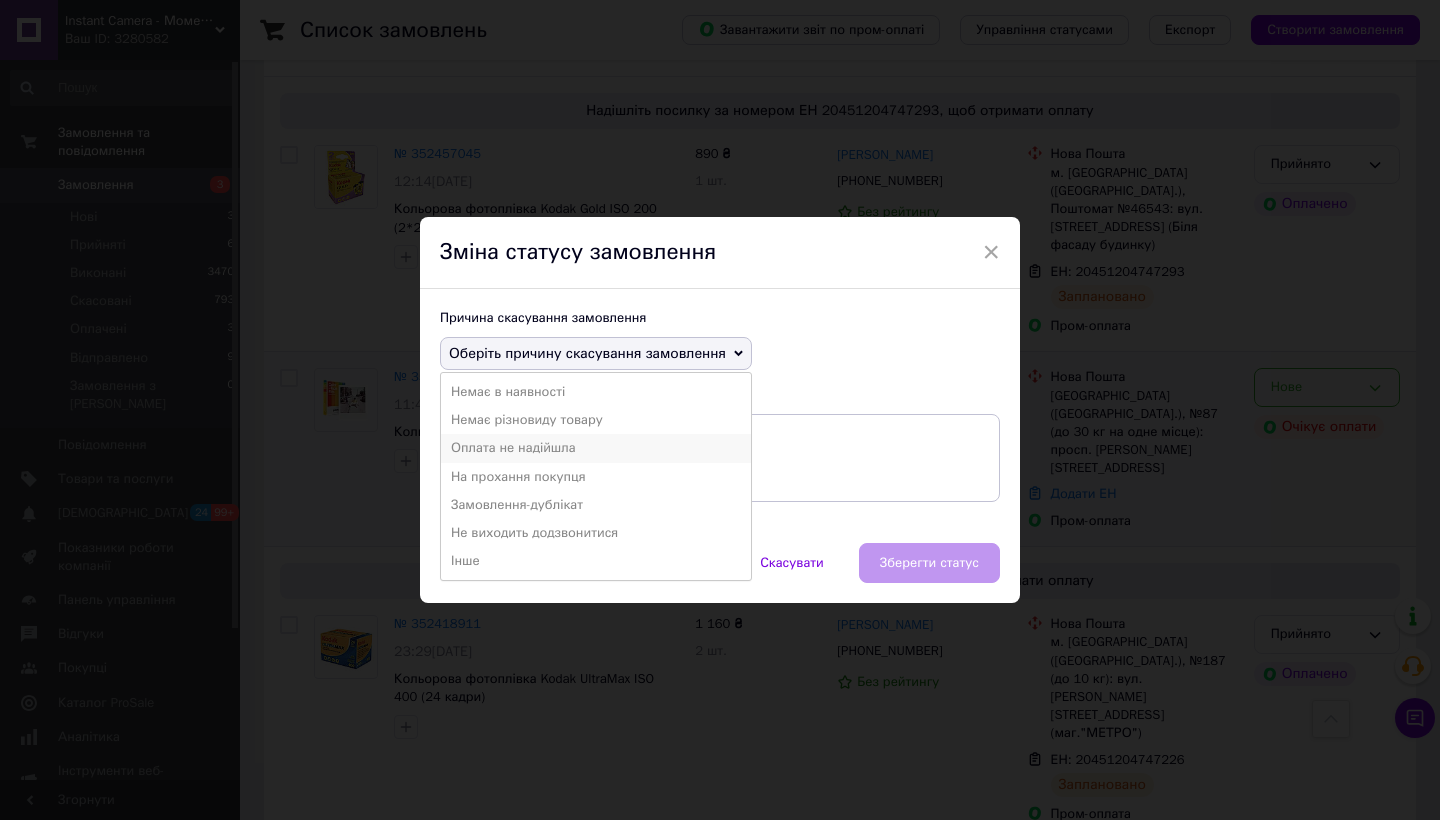 click on "Оплата не надійшла" at bounding box center [596, 448] 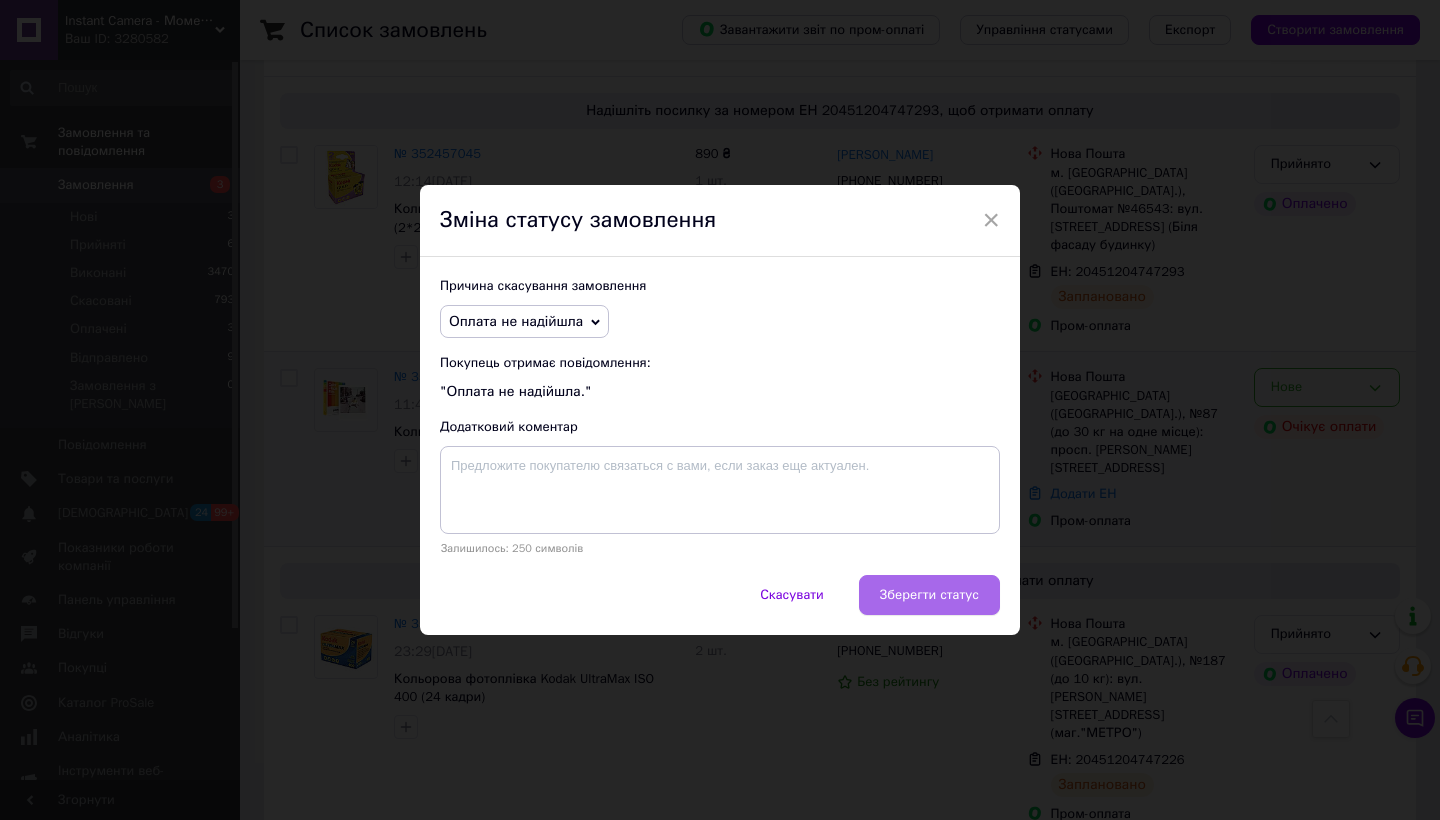 click on "Зберегти статус" at bounding box center [929, 595] 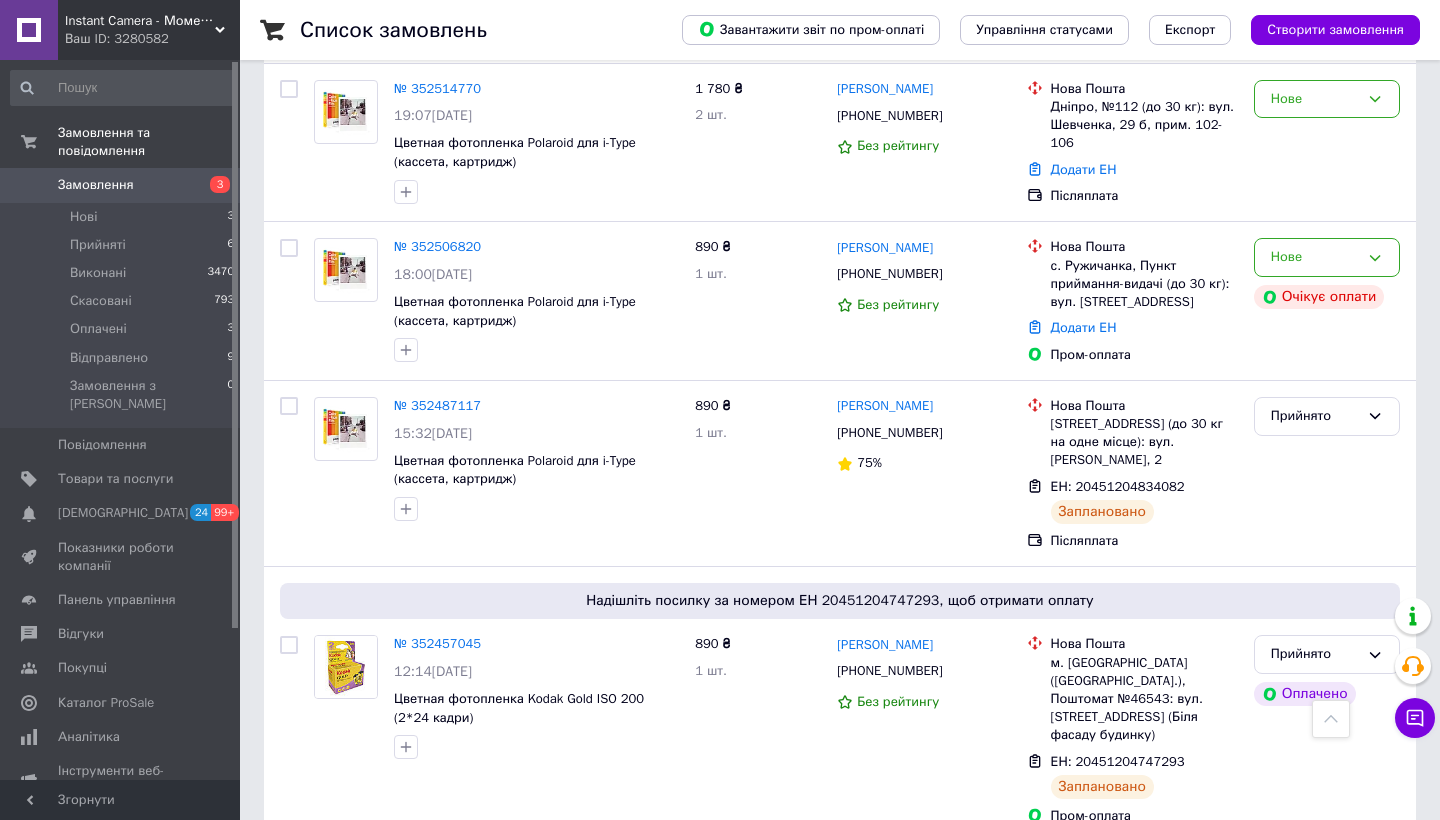 scroll, scrollTop: 655, scrollLeft: 0, axis: vertical 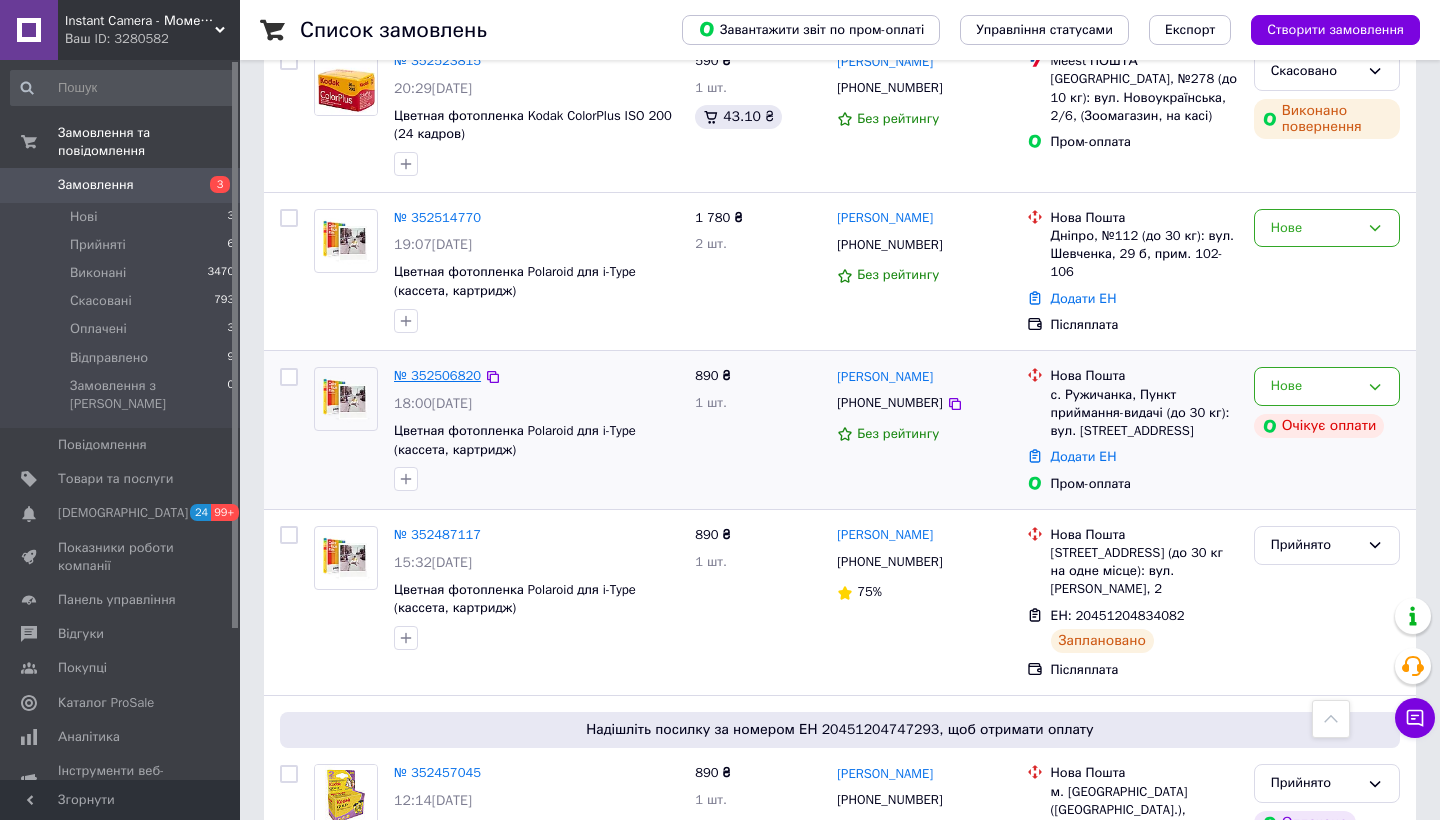 click on "№ 352506820" at bounding box center [437, 375] 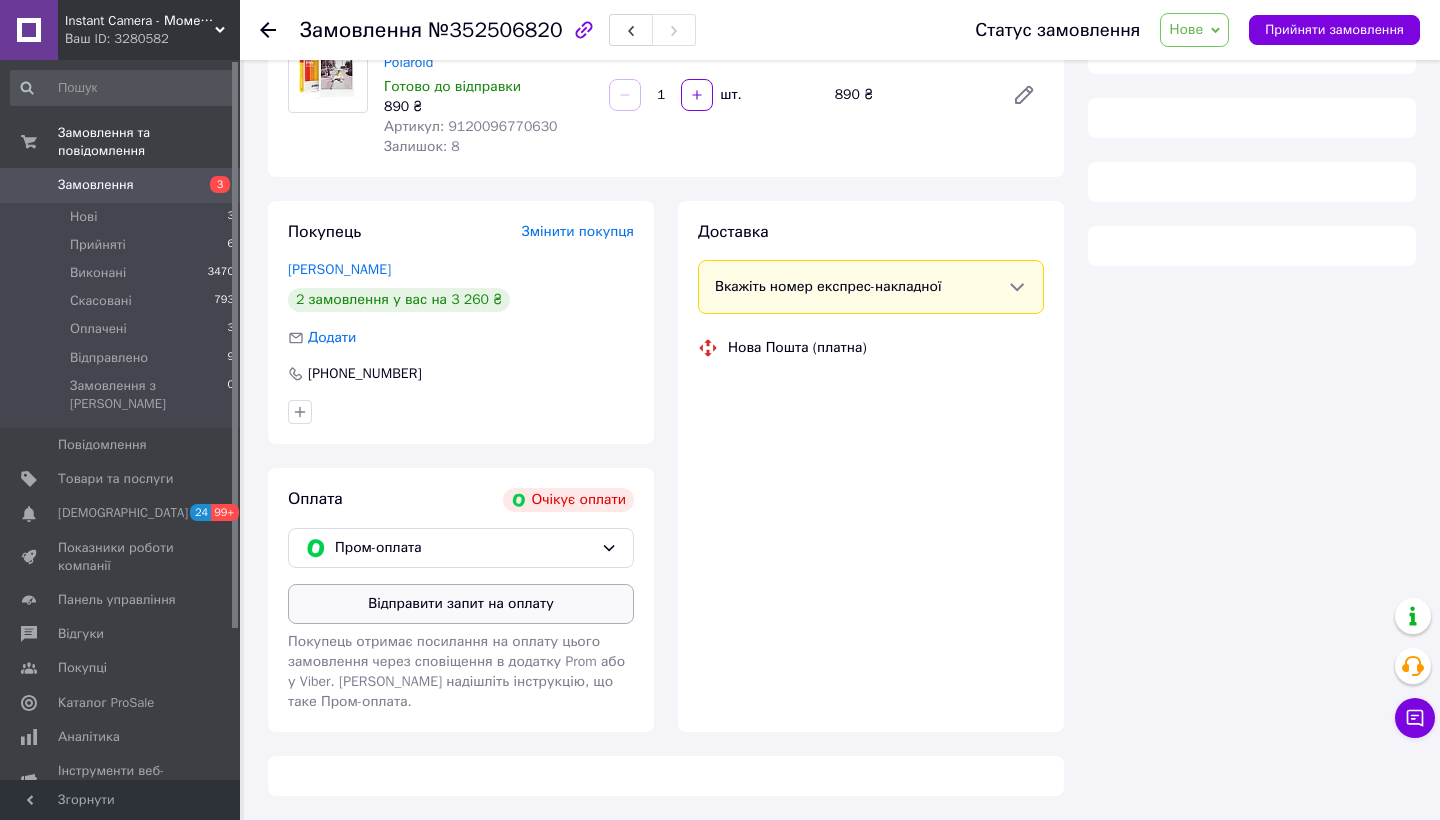 scroll, scrollTop: 212, scrollLeft: 0, axis: vertical 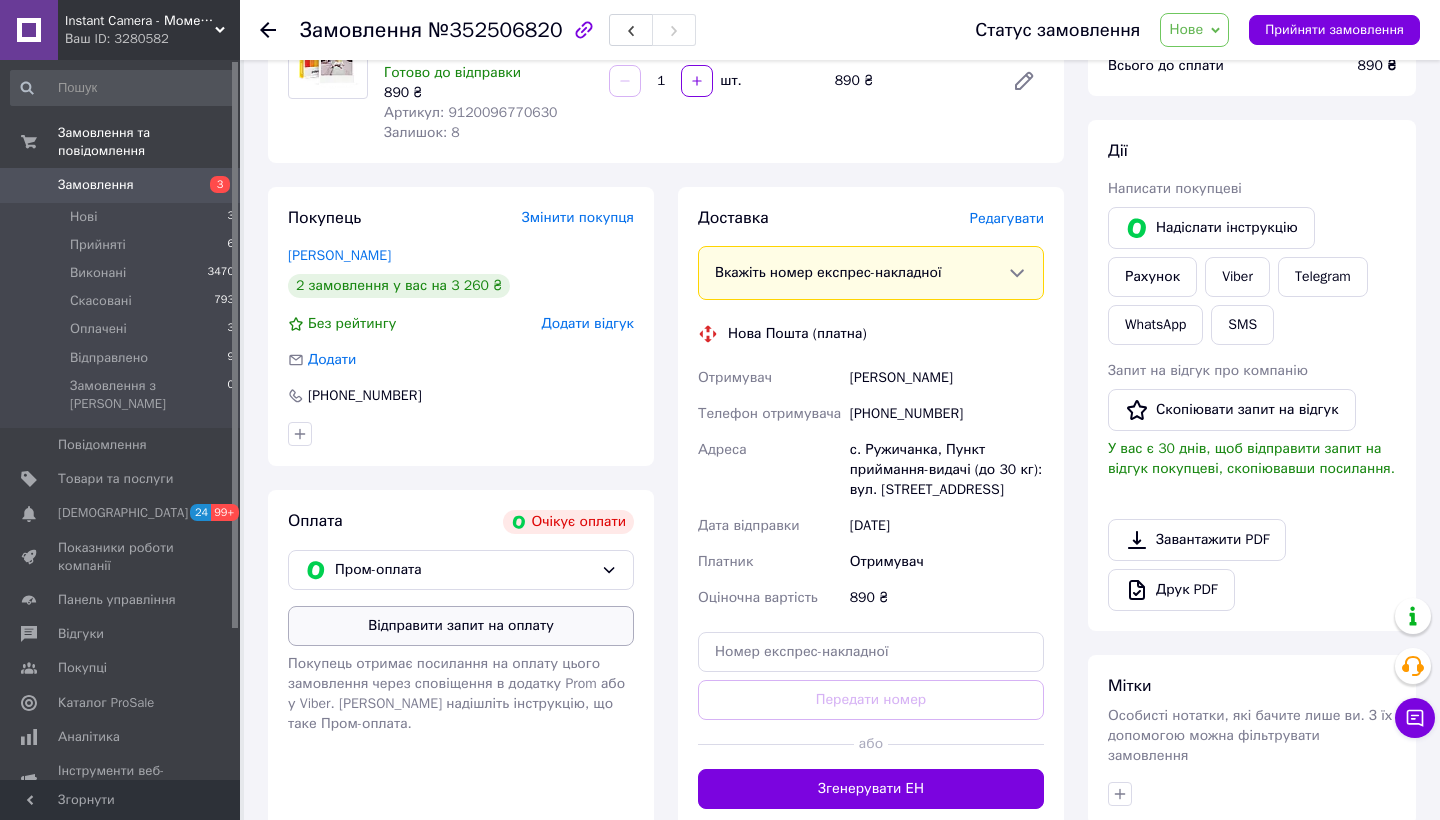 click on "Відправити запит на оплату" at bounding box center [461, 626] 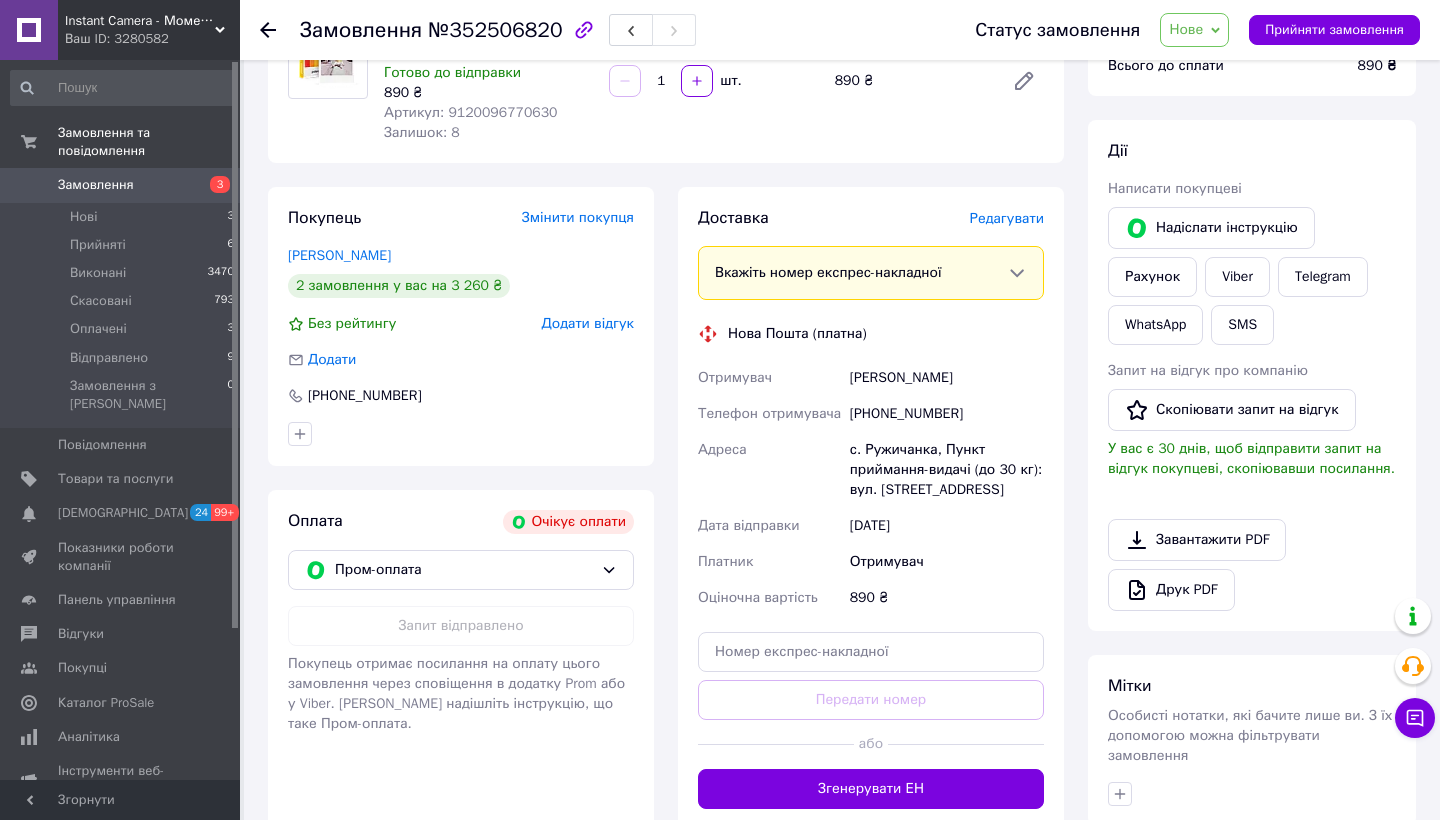 click on "Замовлення" at bounding box center (96, 185) 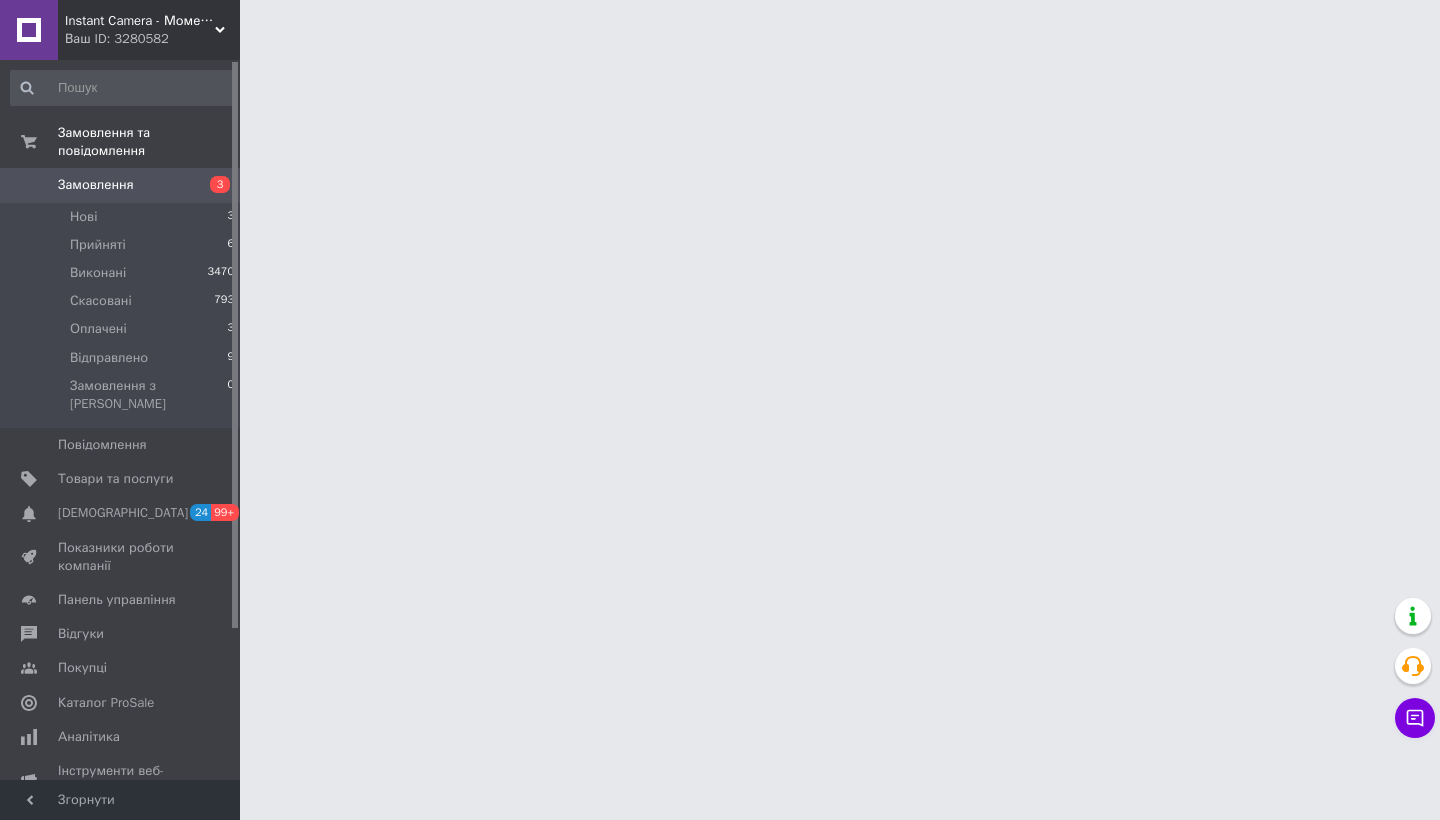 scroll, scrollTop: 0, scrollLeft: 0, axis: both 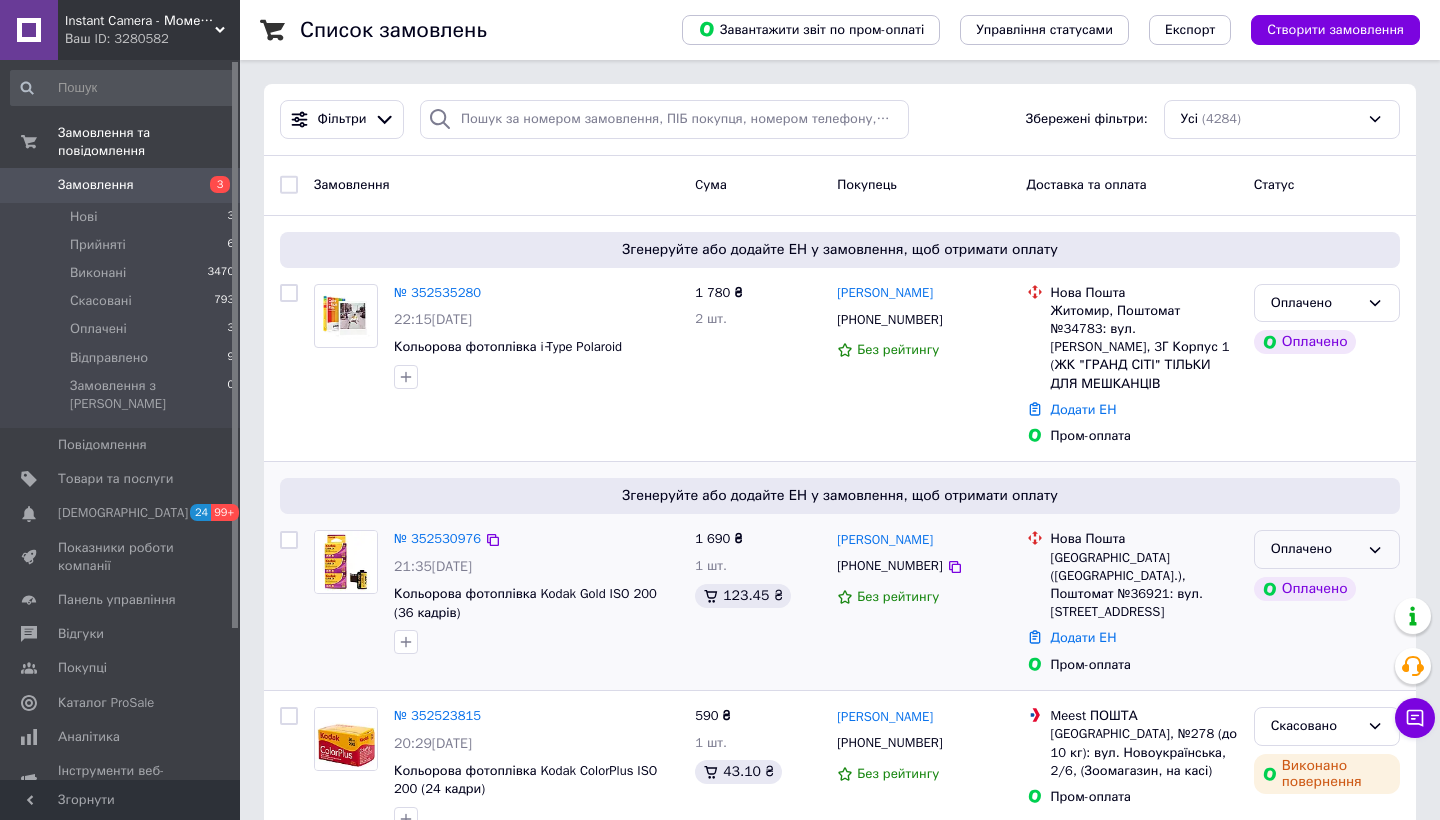 click 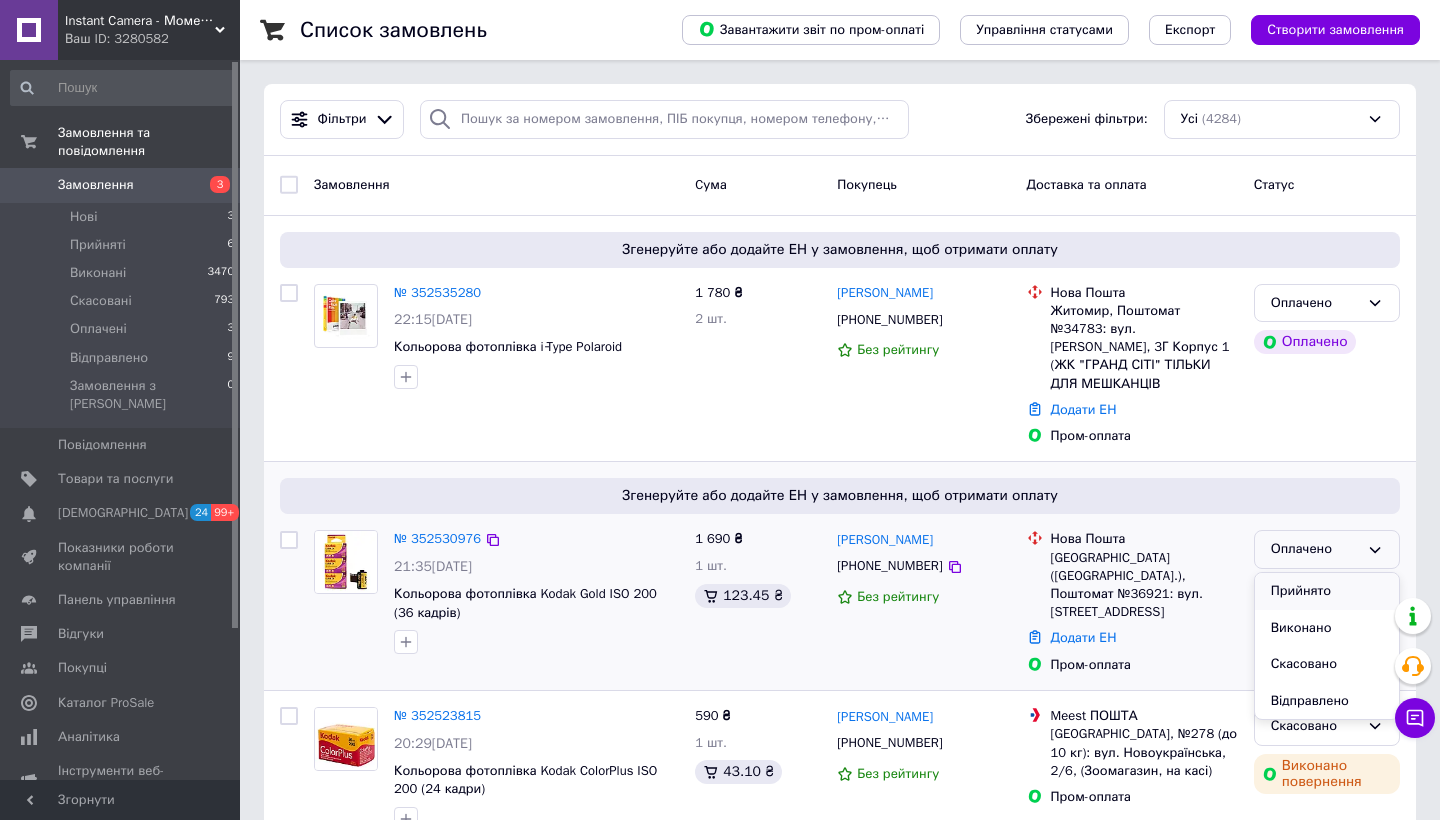 click on "Прийнято" at bounding box center [1327, 591] 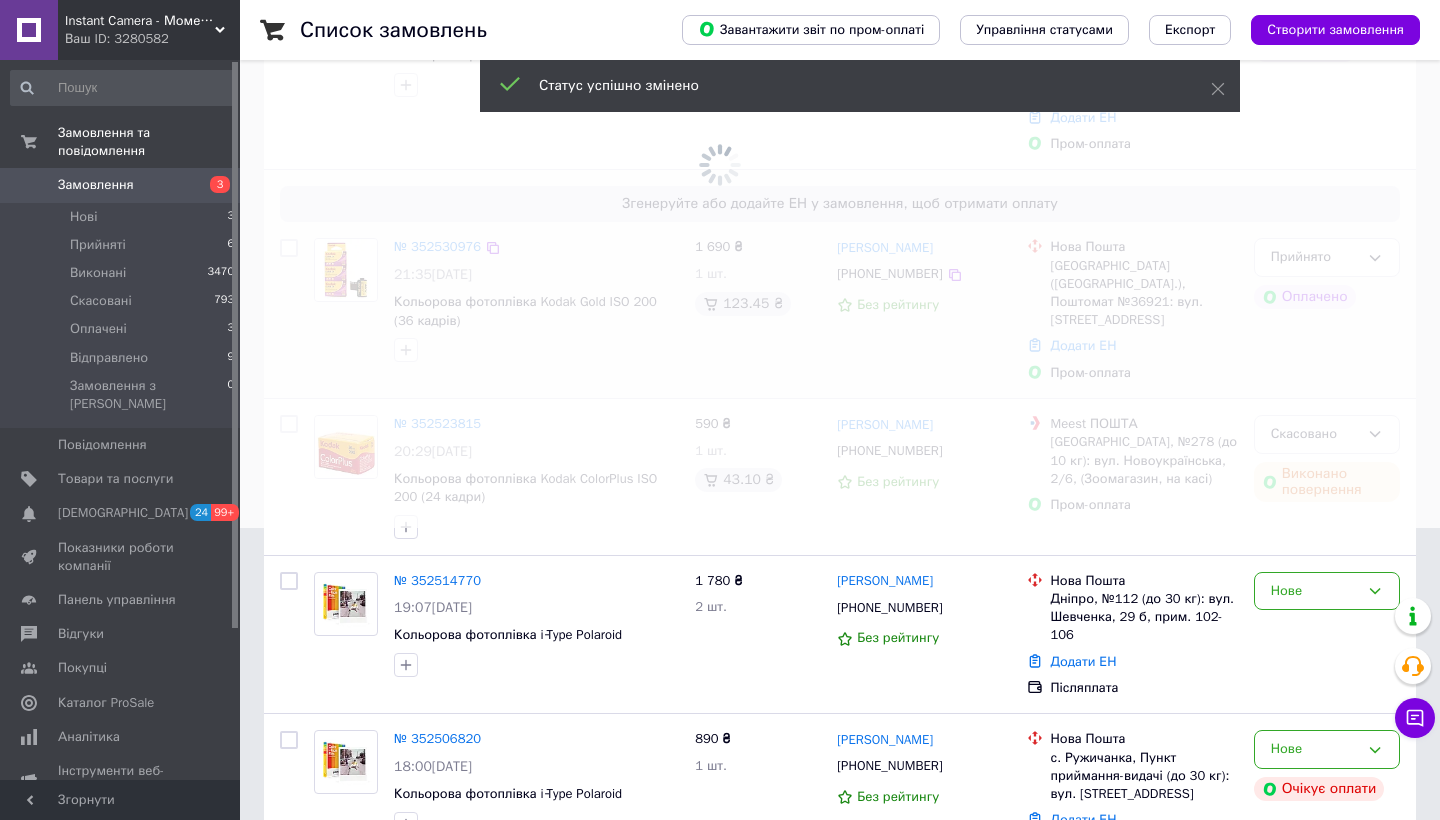 scroll, scrollTop: 296, scrollLeft: 0, axis: vertical 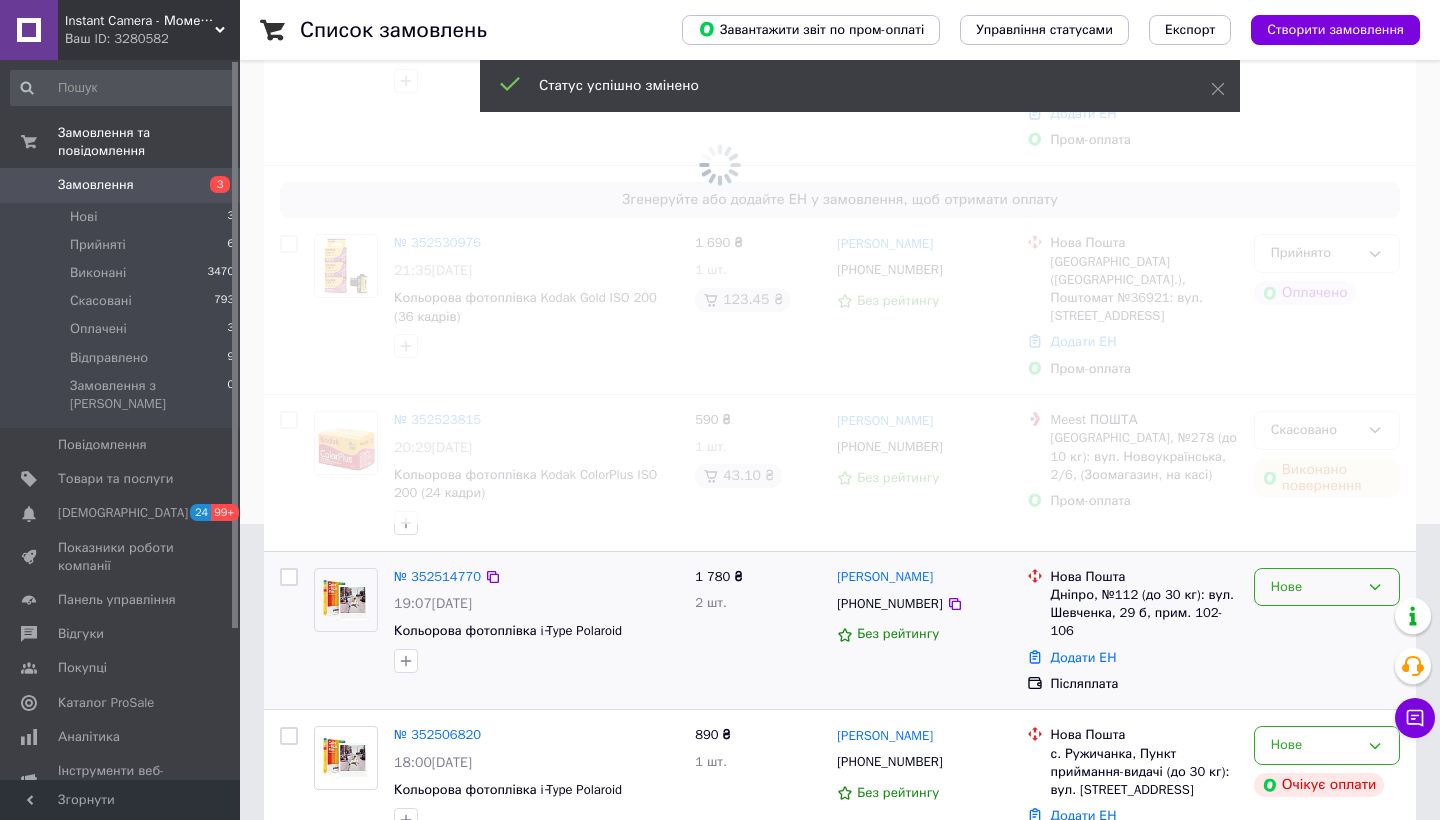 click on "Нове" at bounding box center (1315, 587) 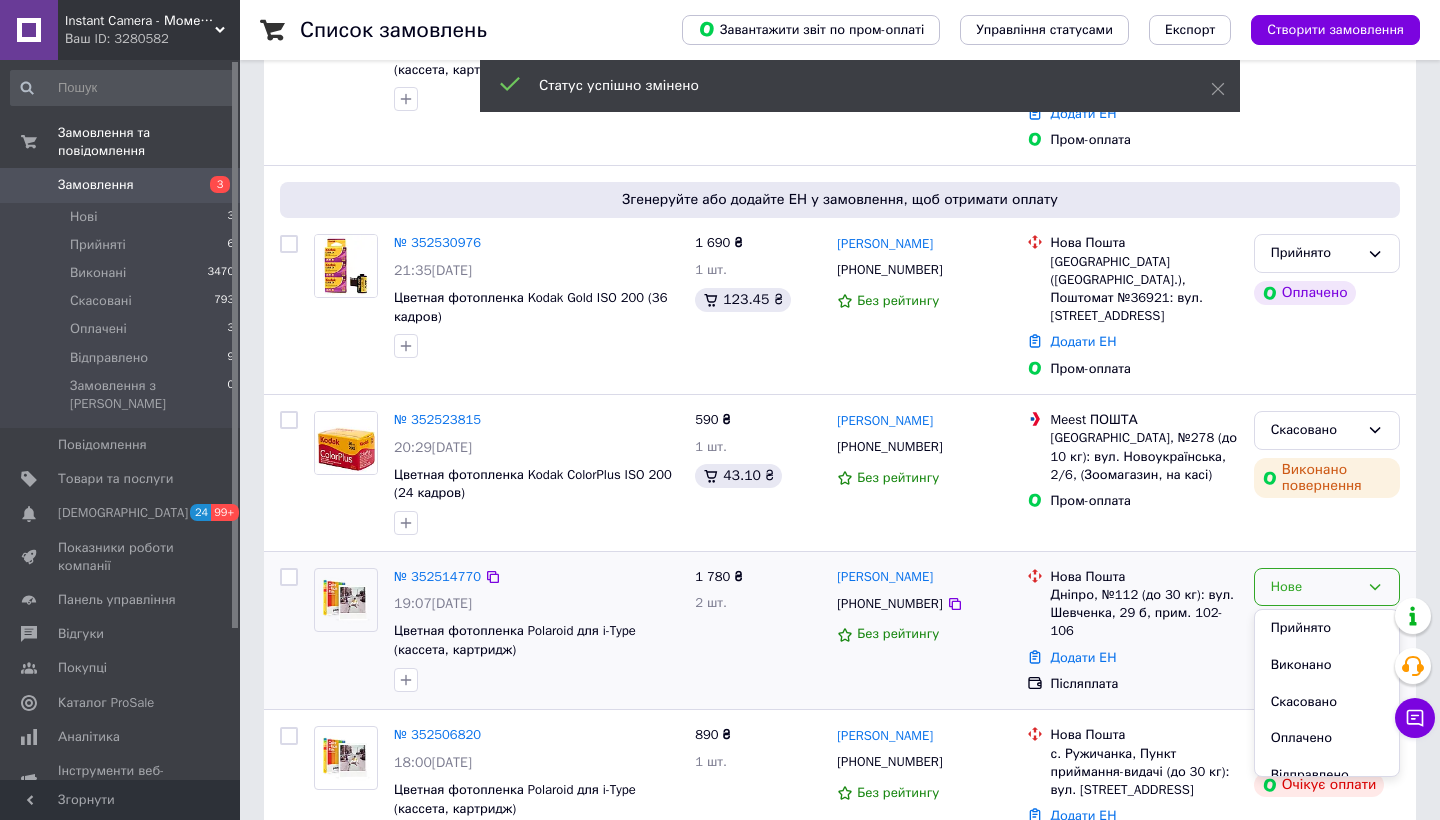 click on "Прийнято" at bounding box center (1327, 628) 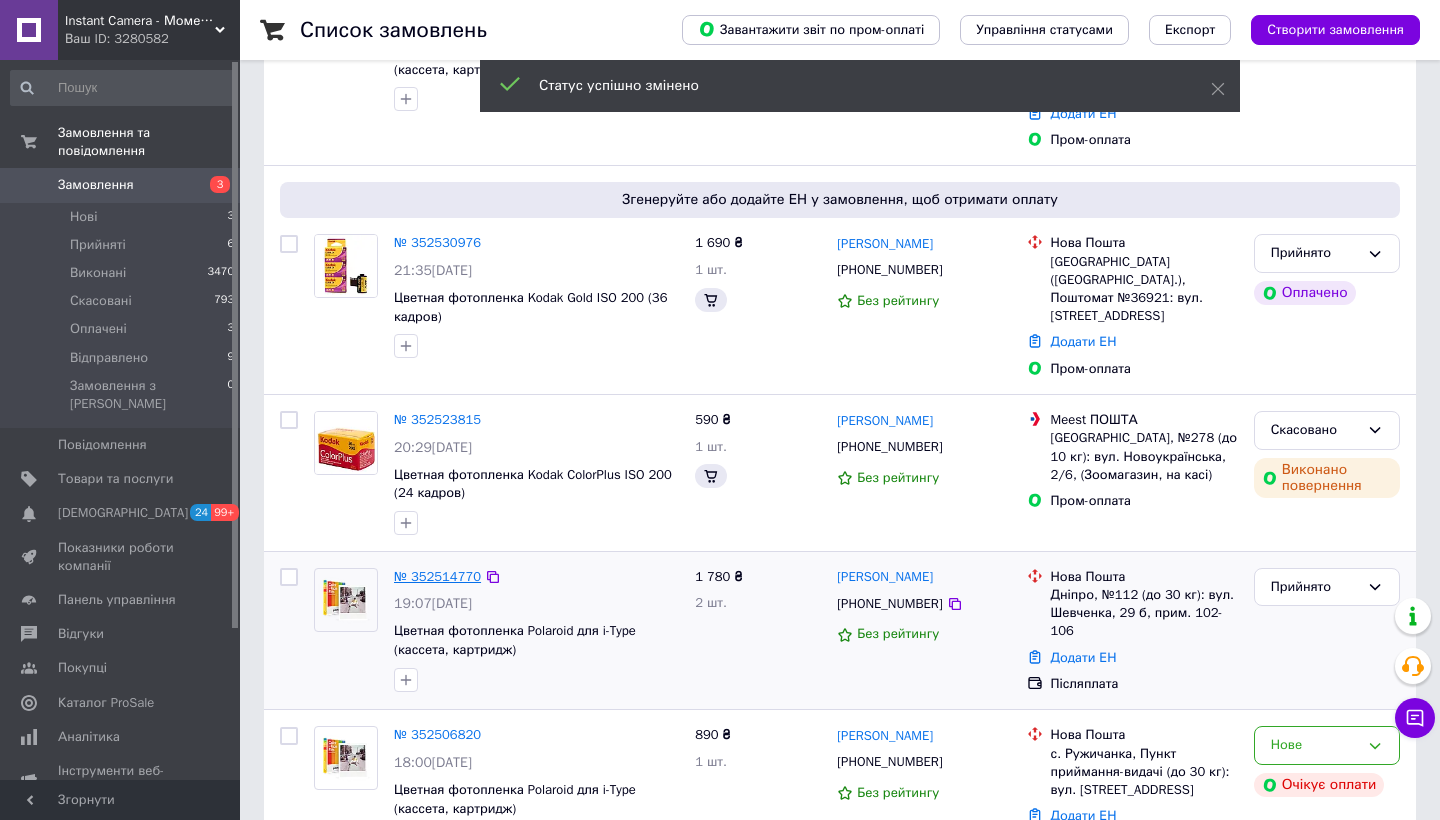 click on "№ 352514770" at bounding box center [437, 576] 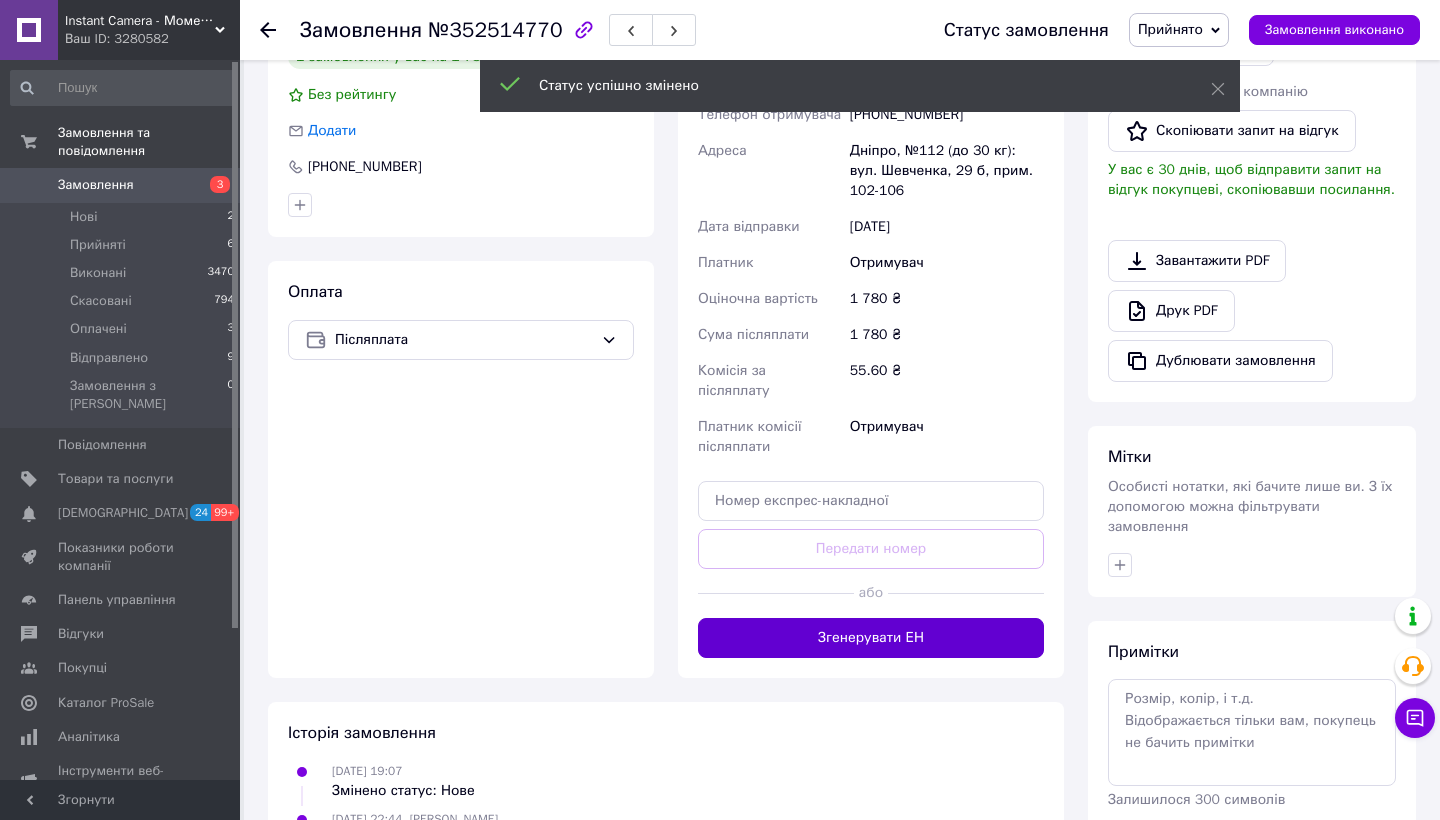 scroll, scrollTop: 460, scrollLeft: 0, axis: vertical 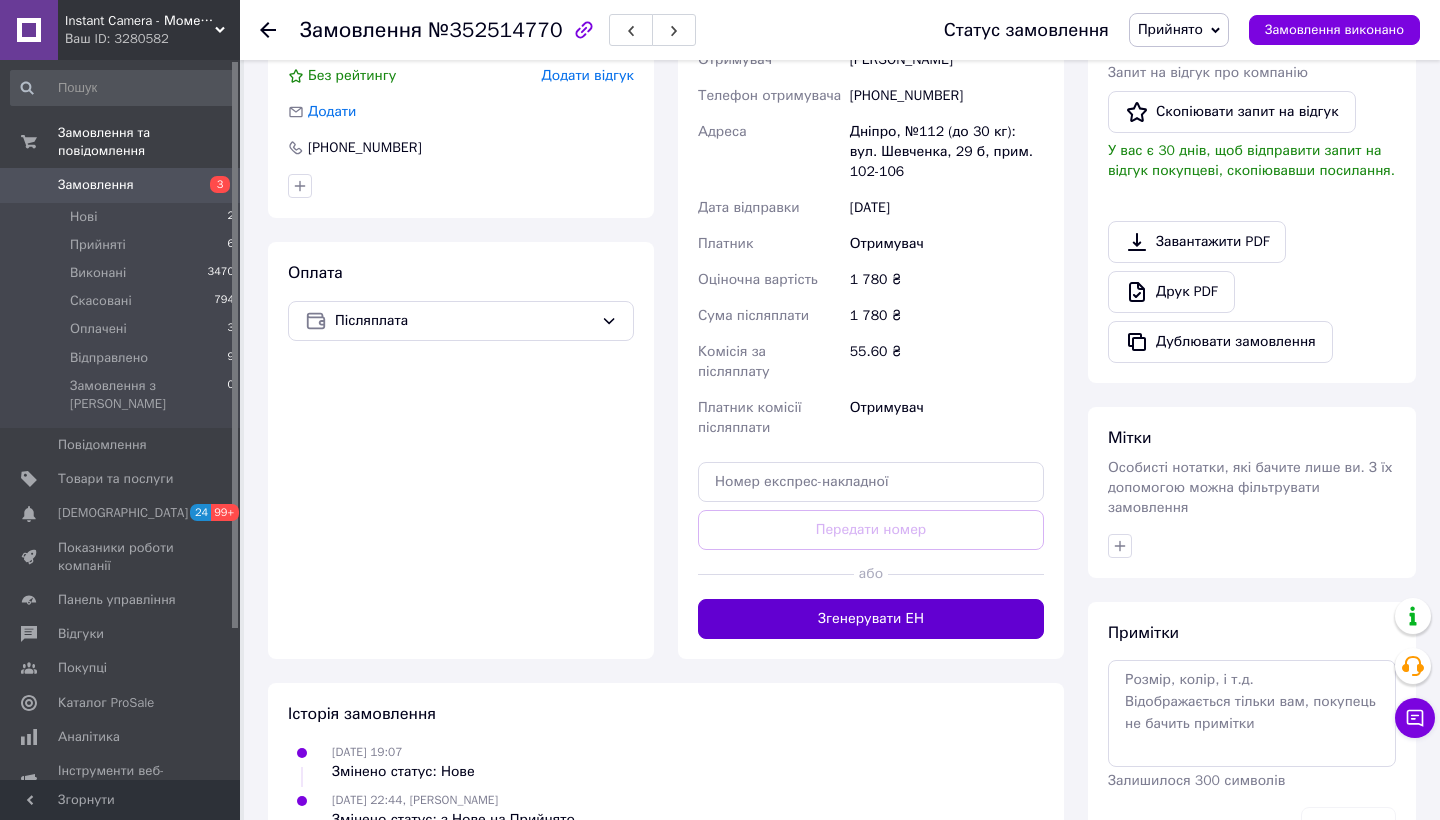 click on "Згенерувати ЕН" at bounding box center [871, 619] 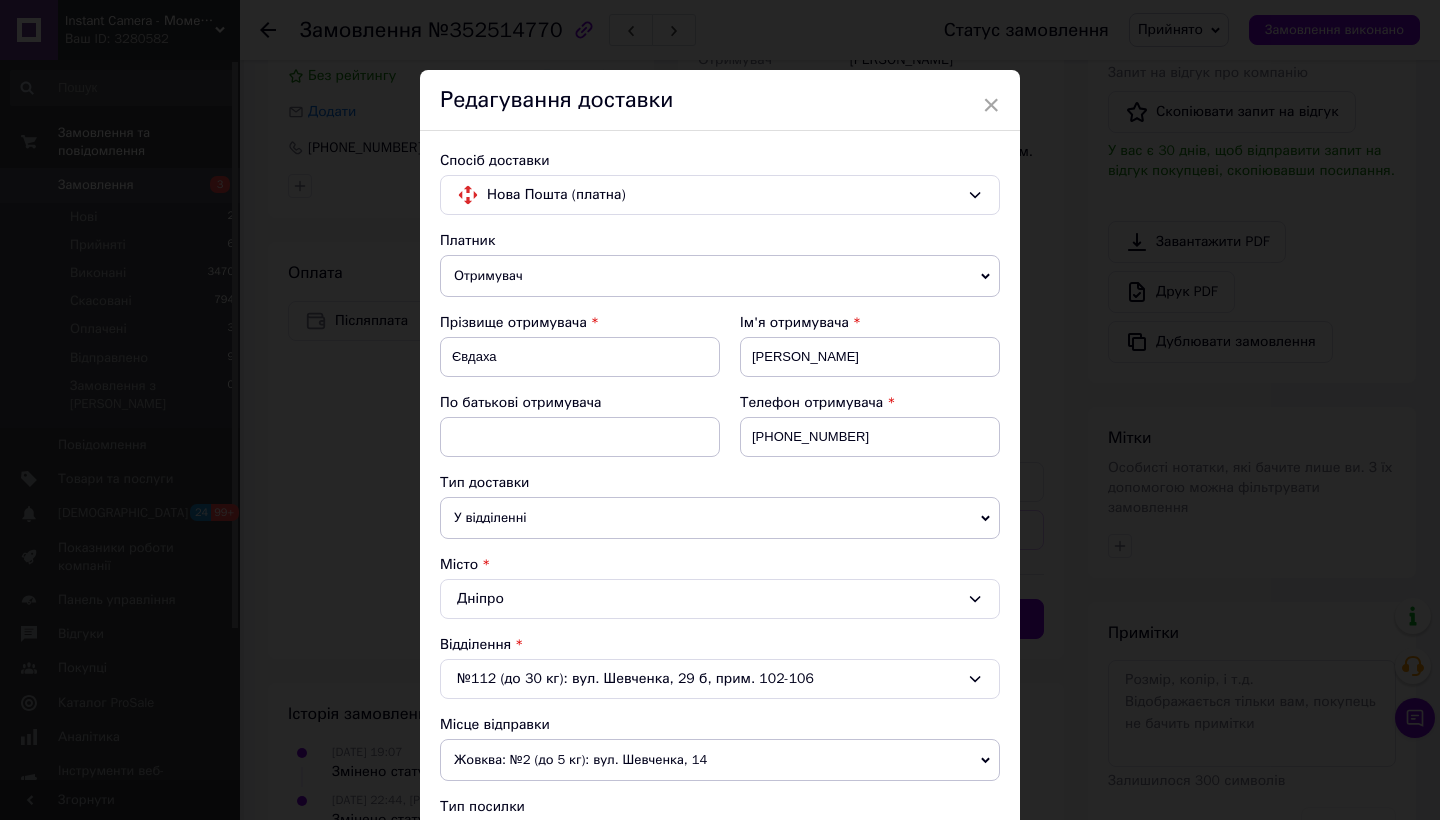 scroll, scrollTop: 874, scrollLeft: 0, axis: vertical 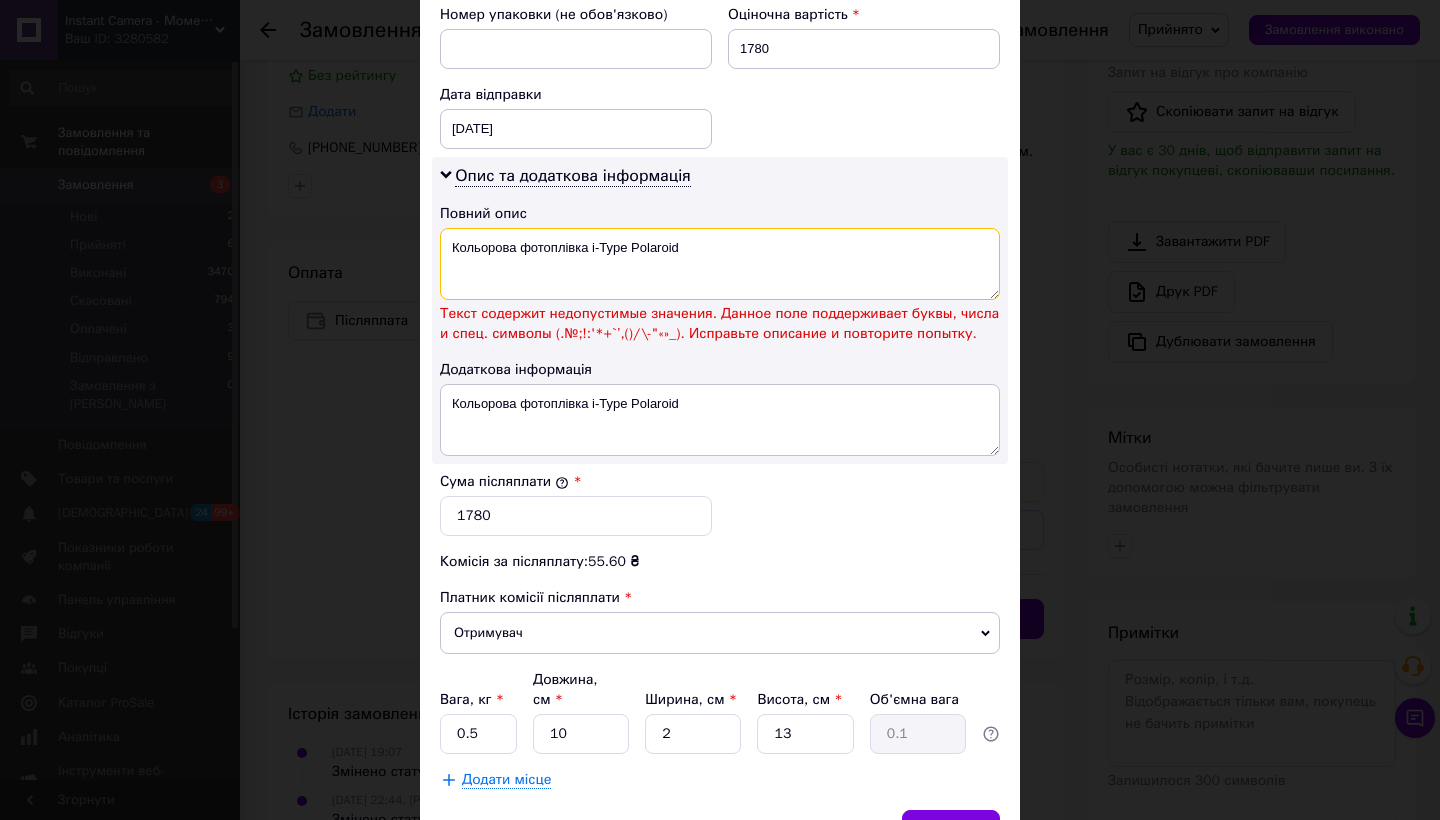 click on "Кольорова фотоплівка i‑Type Polaroid" at bounding box center (720, 264) 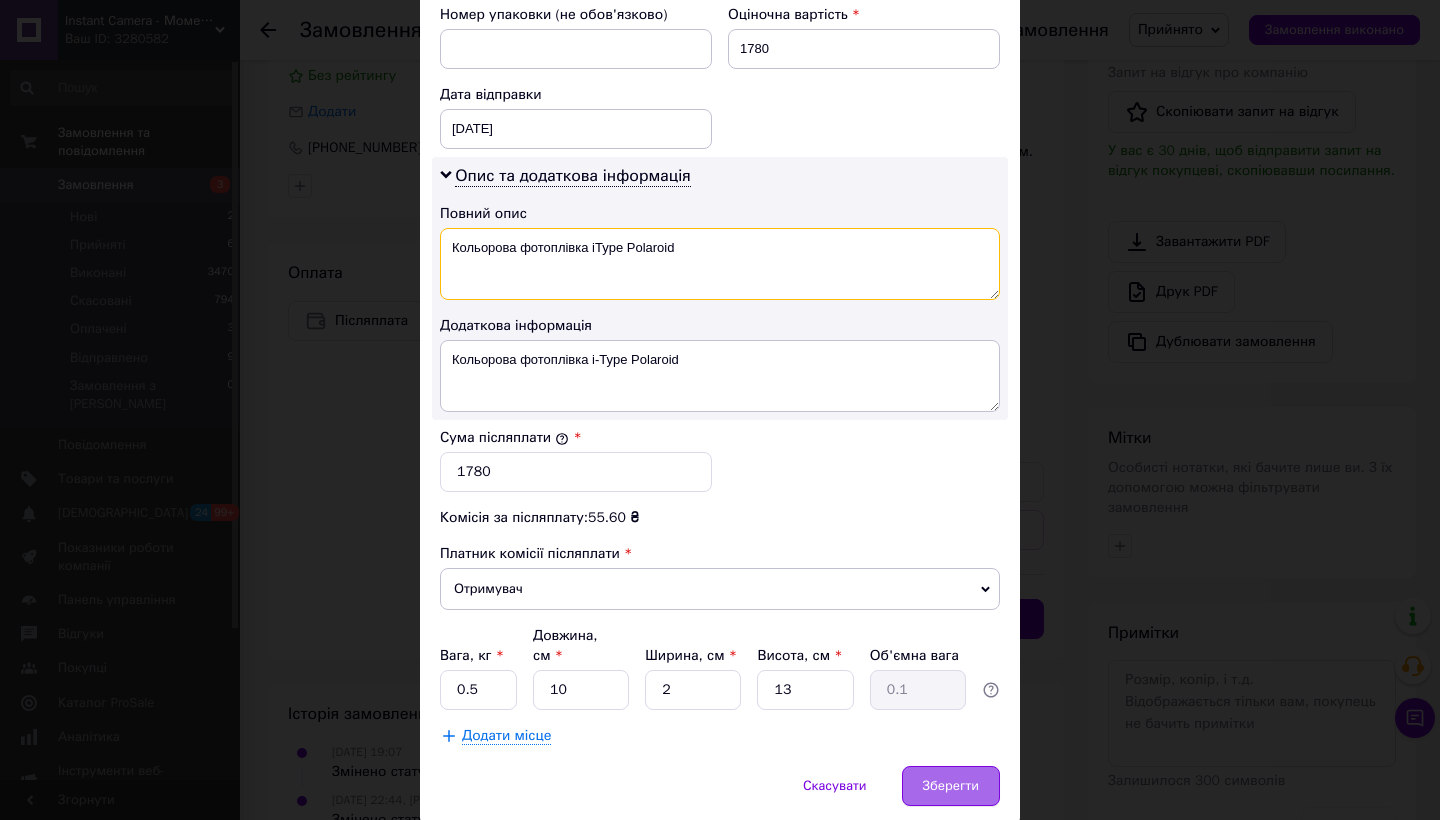 type on "Кольорова фотоплівка iType Polaroid" 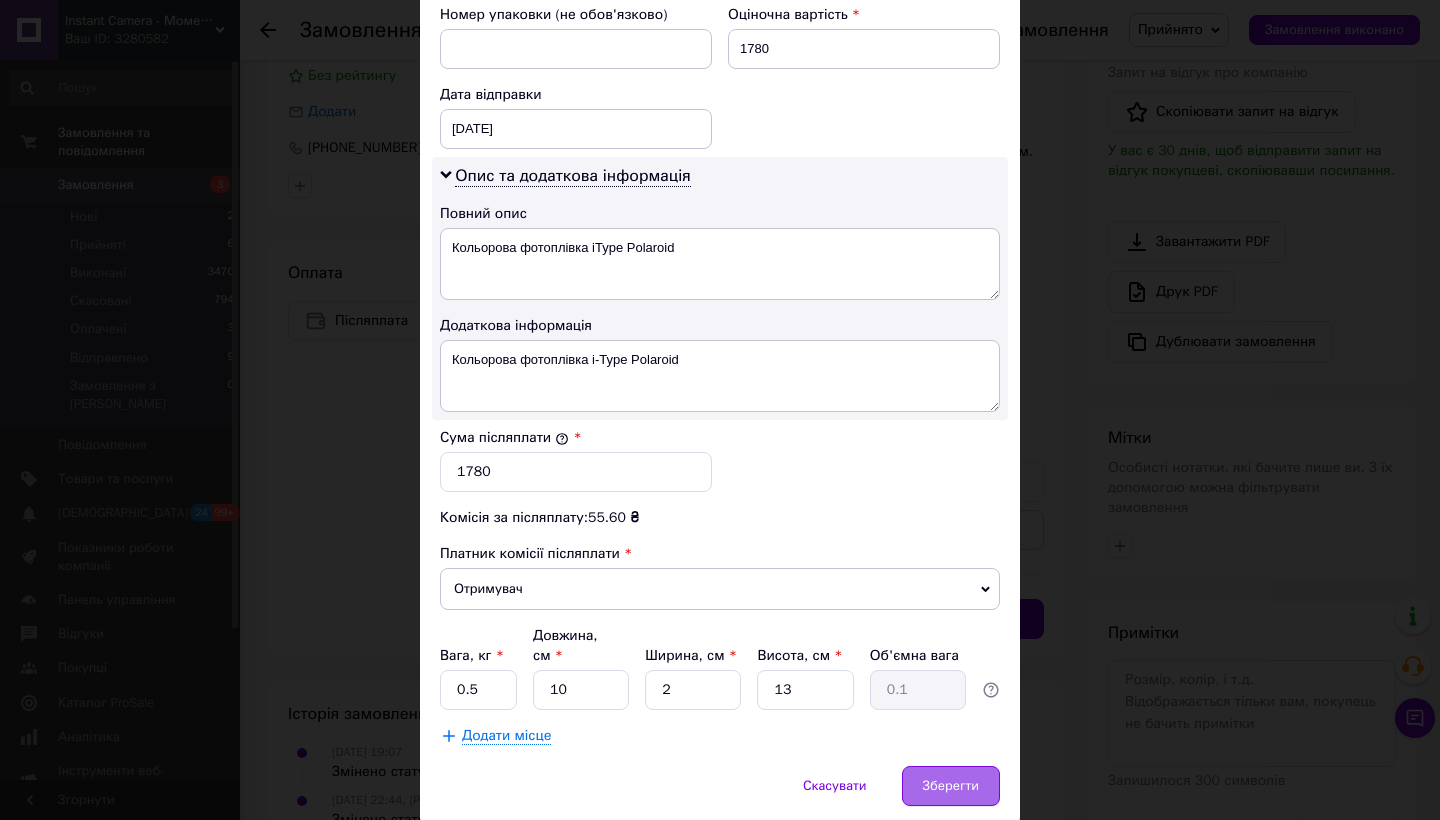 click on "Зберегти" at bounding box center (951, 786) 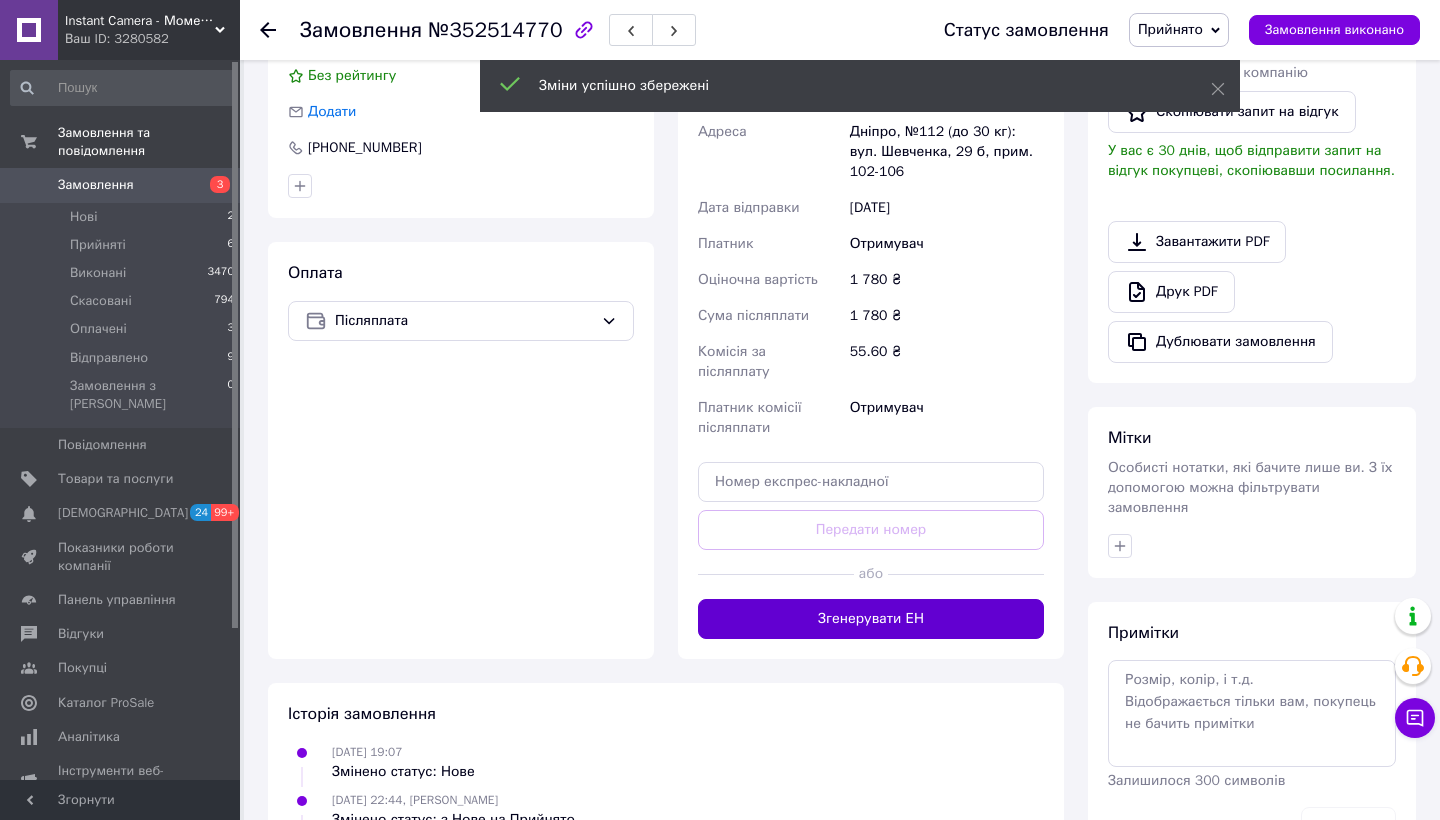 click on "Згенерувати ЕН" at bounding box center (871, 619) 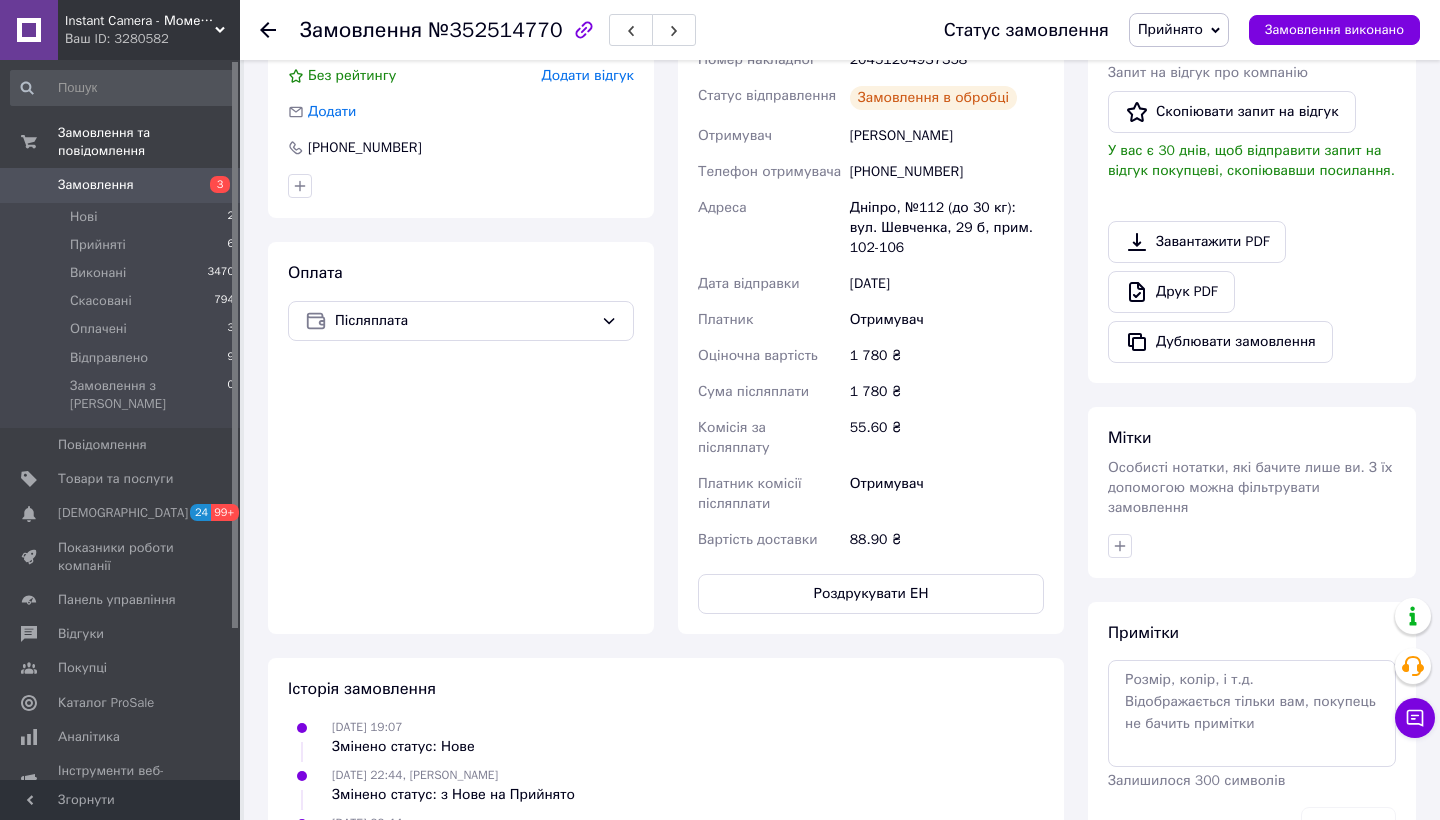 click on "Замовлення" at bounding box center [96, 185] 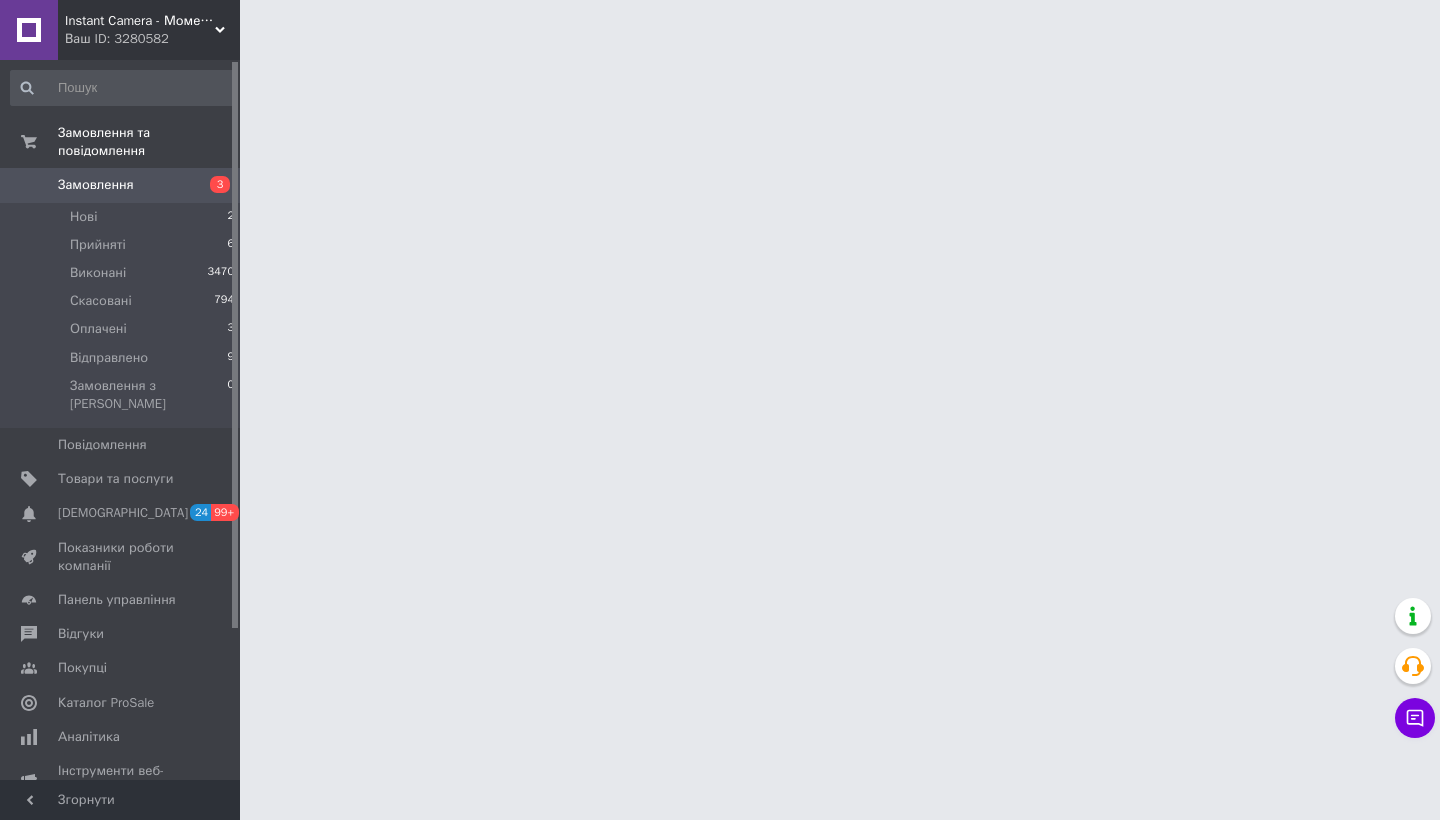 scroll, scrollTop: 0, scrollLeft: 0, axis: both 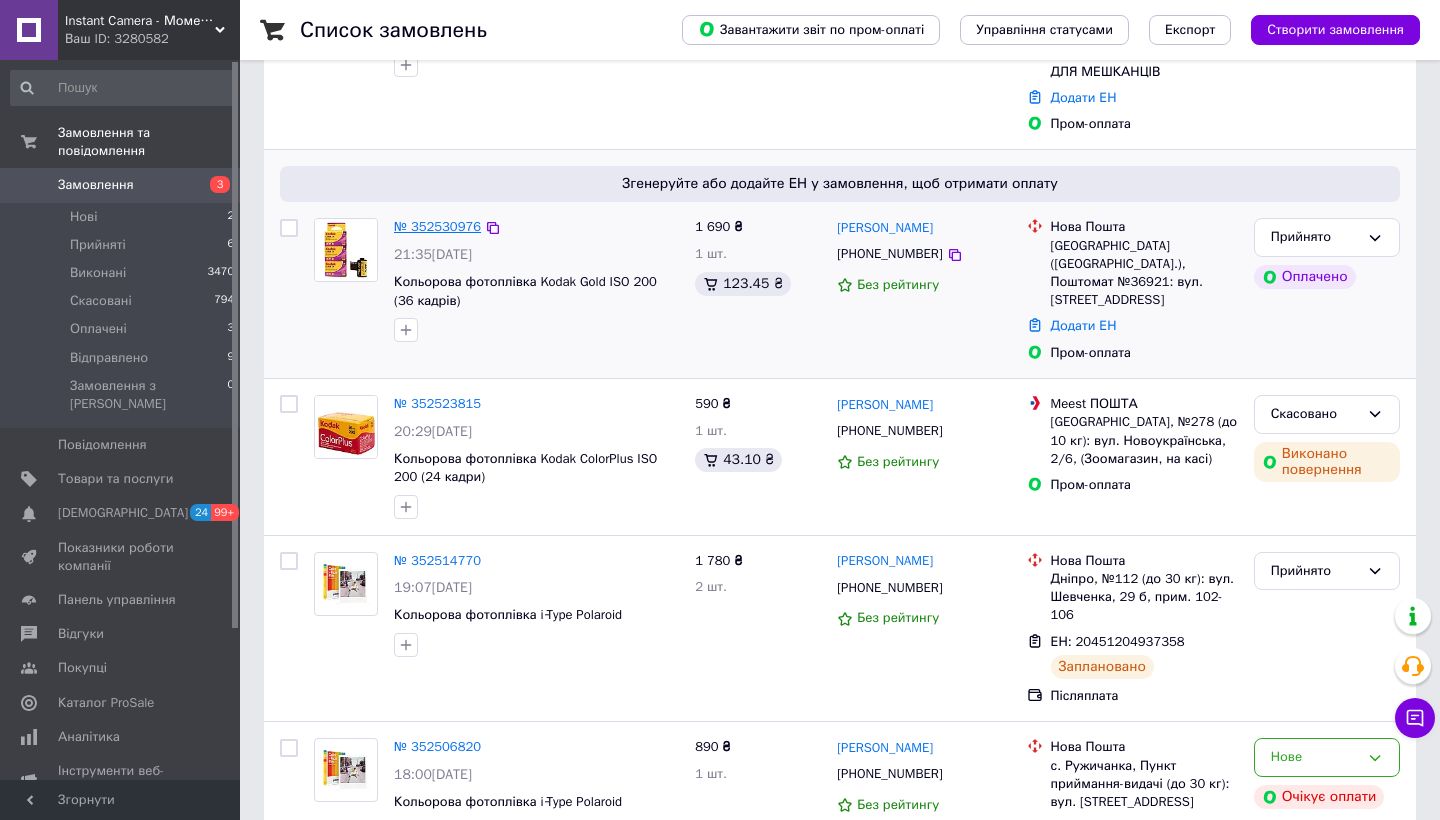 click on "№ 352530976" at bounding box center [437, 226] 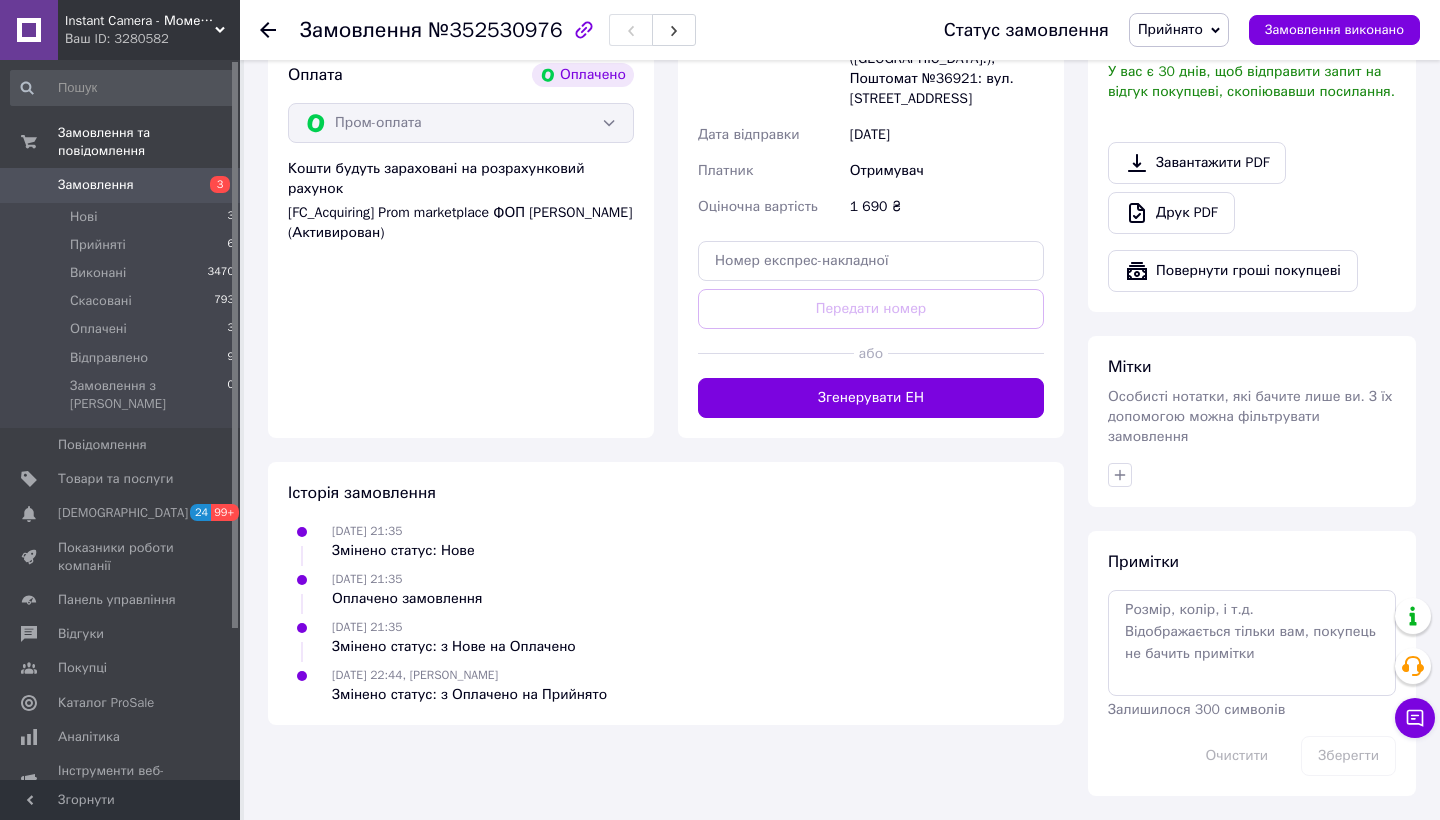 scroll, scrollTop: 690, scrollLeft: 0, axis: vertical 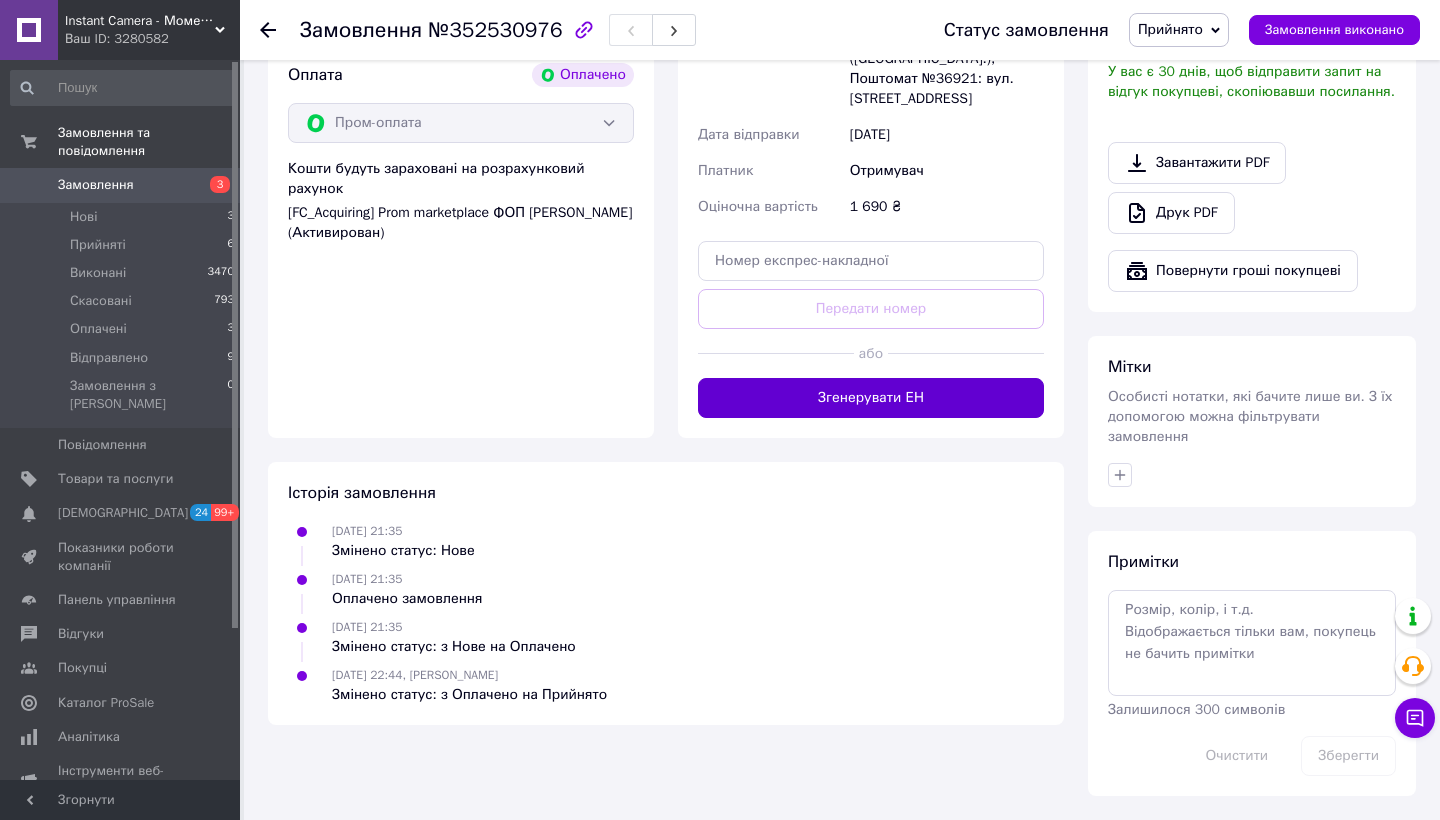click on "Згенерувати ЕН" at bounding box center (871, 398) 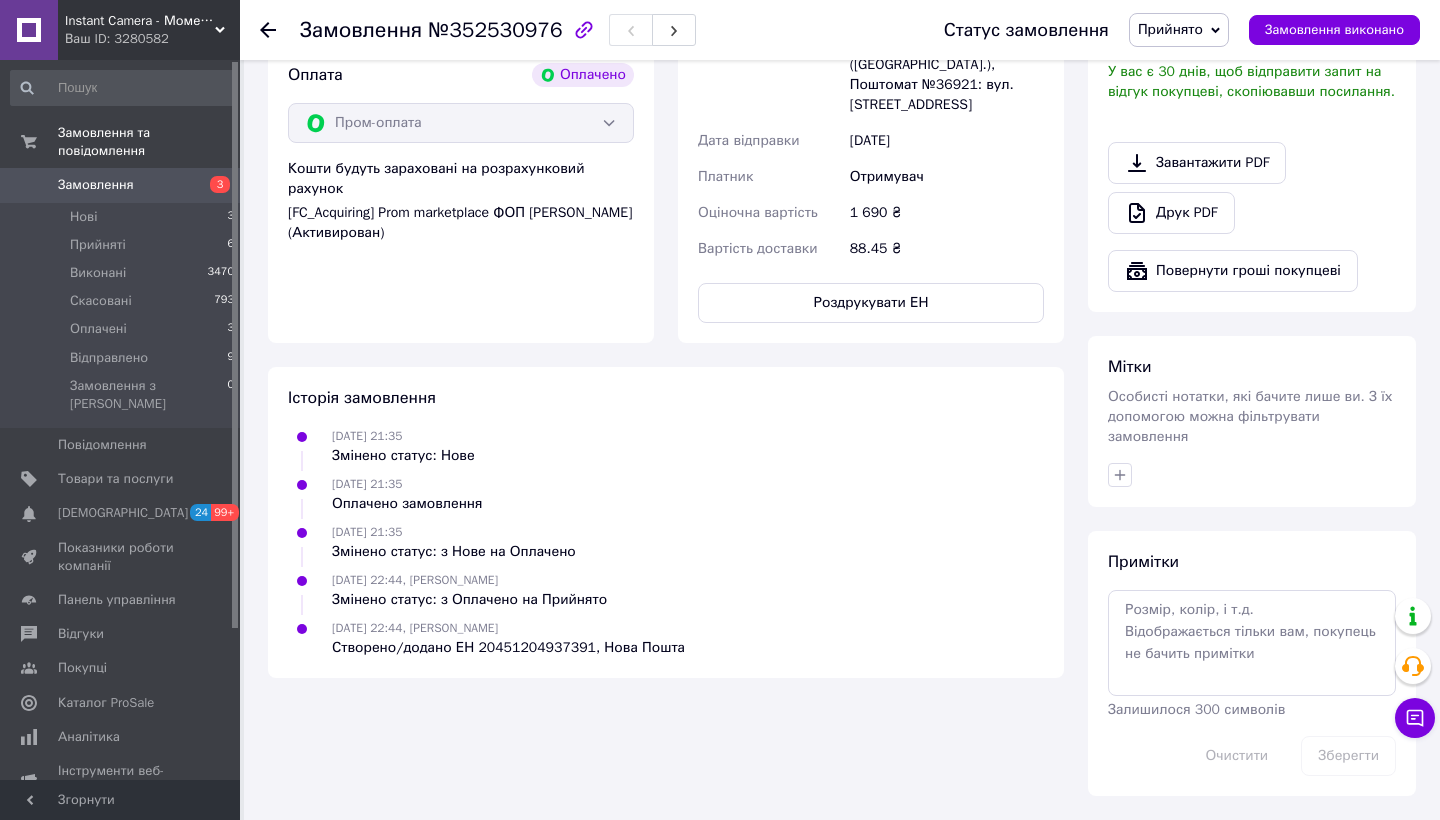 click on "Замовлення" at bounding box center (121, 185) 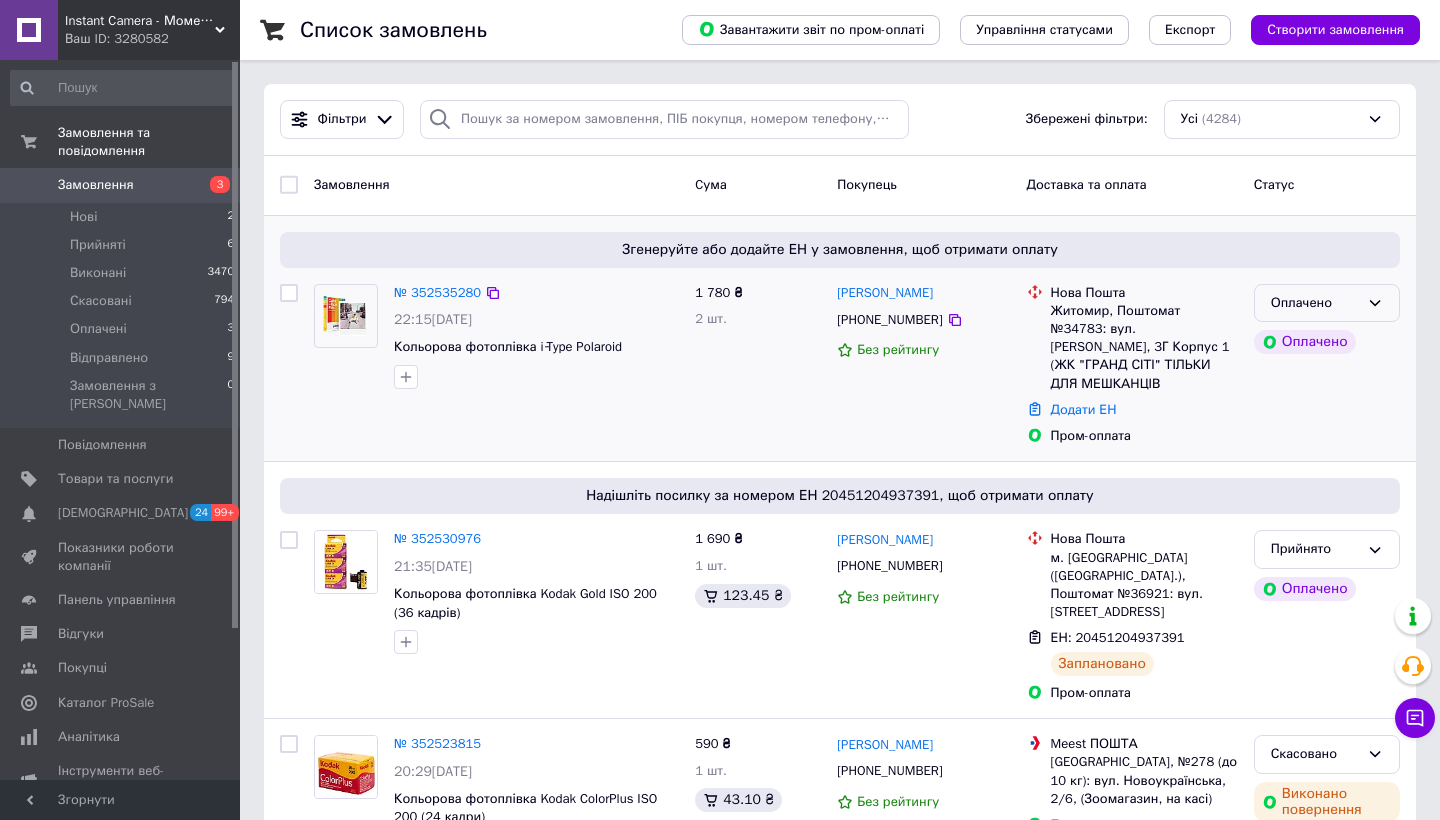 click on "Оплачено" at bounding box center (1315, 303) 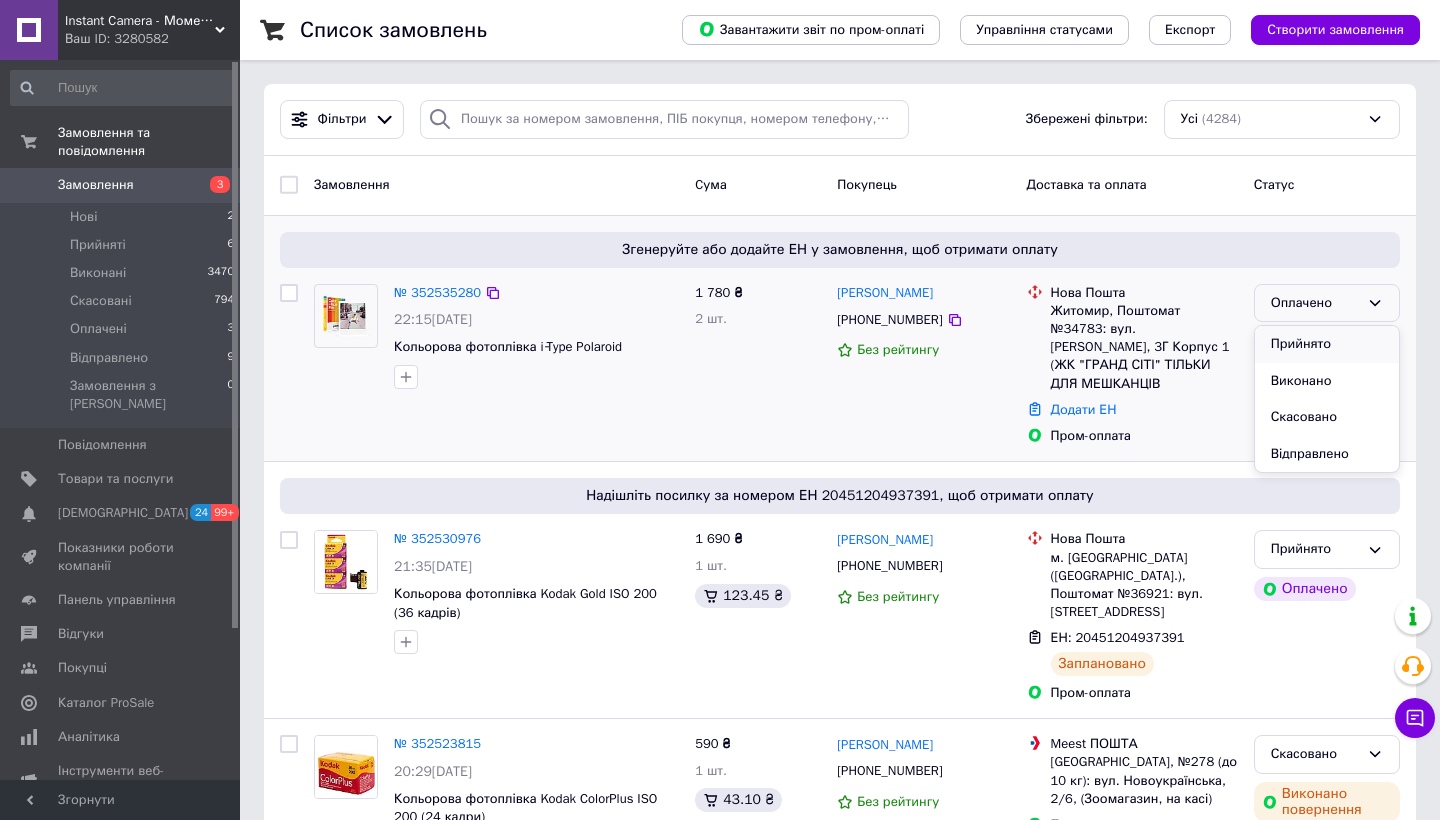 click on "Прийнято" at bounding box center (1327, 344) 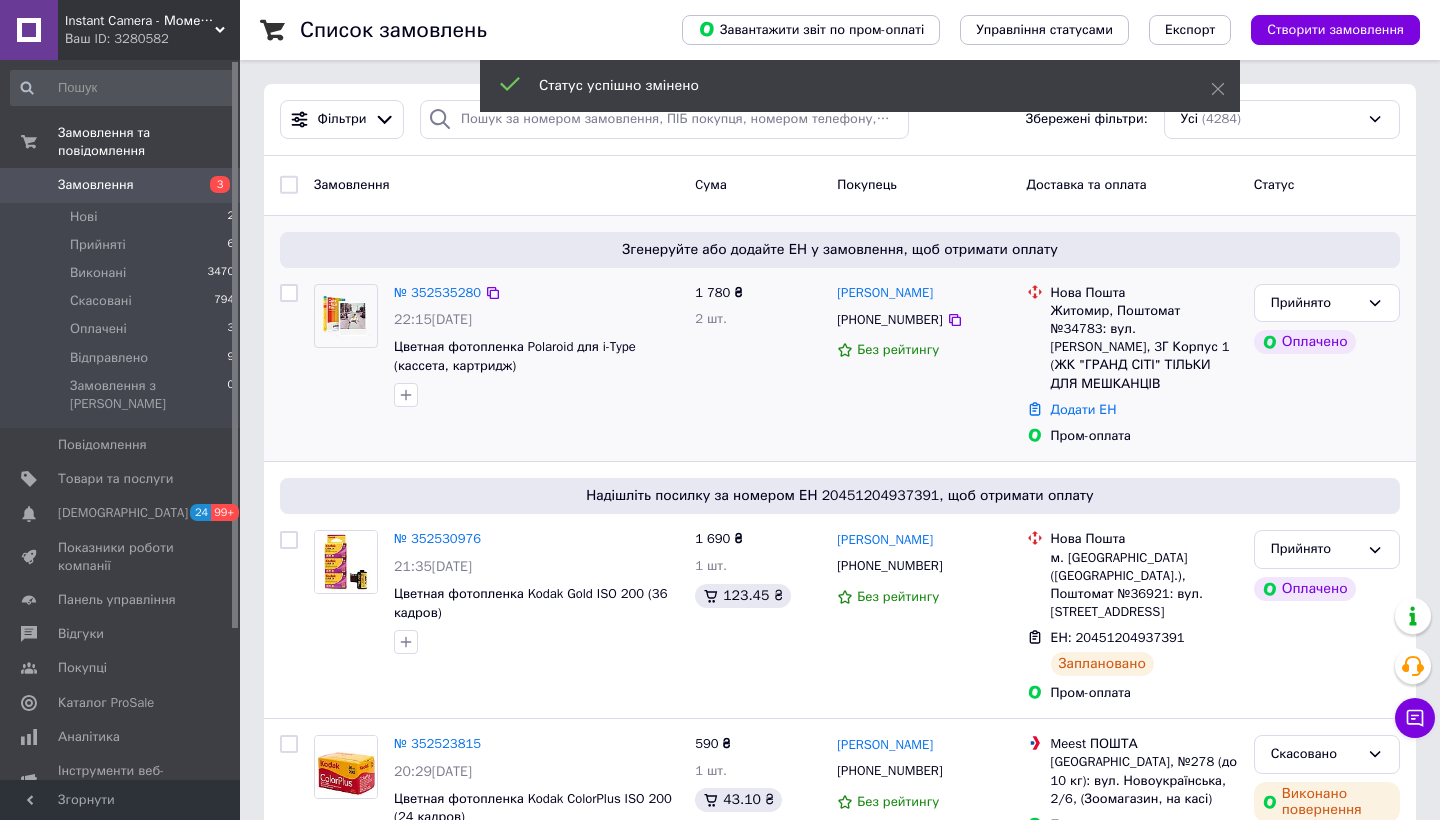 click on "№ 352535280" at bounding box center [437, 292] 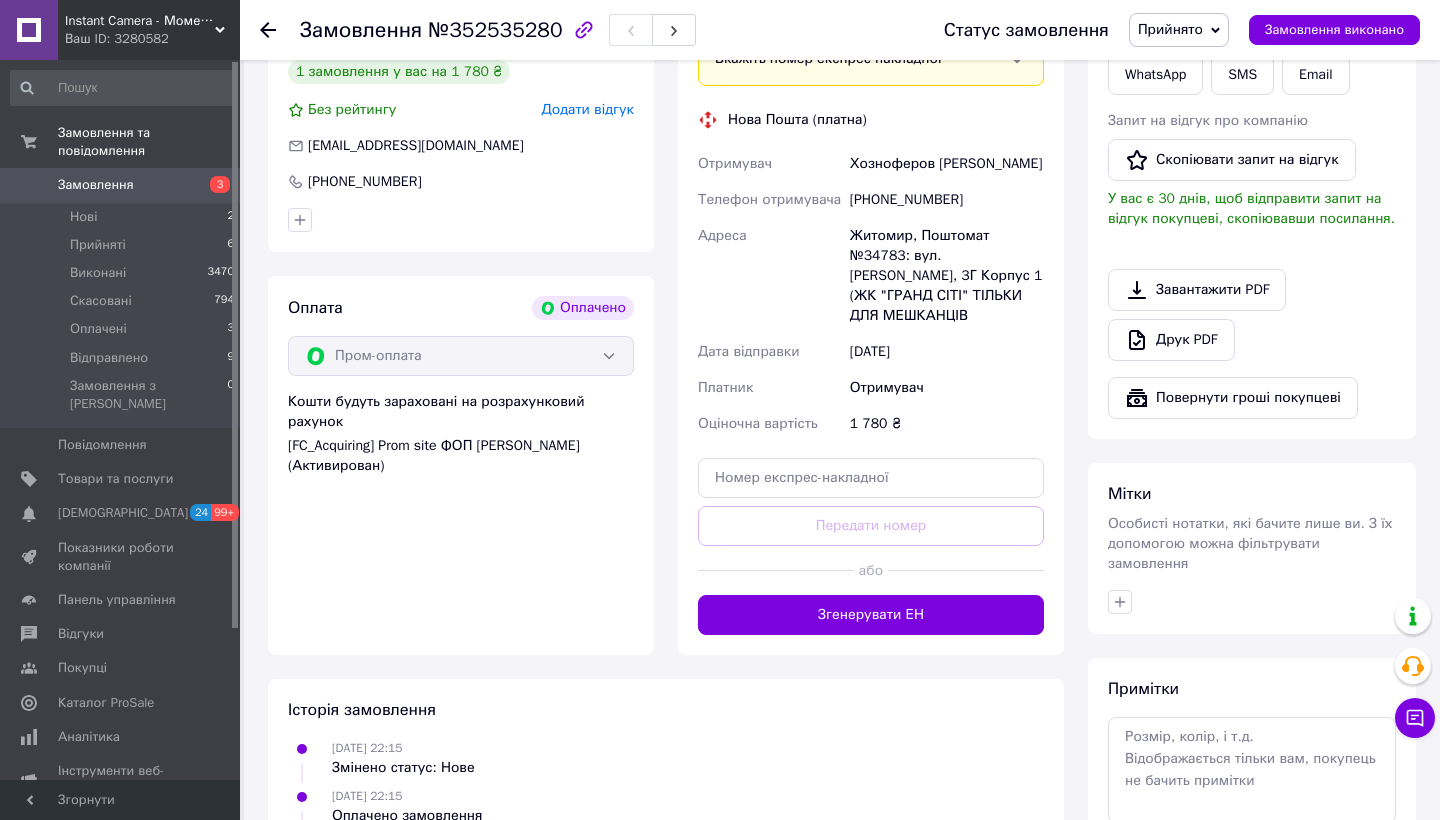 scroll, scrollTop: 526, scrollLeft: 0, axis: vertical 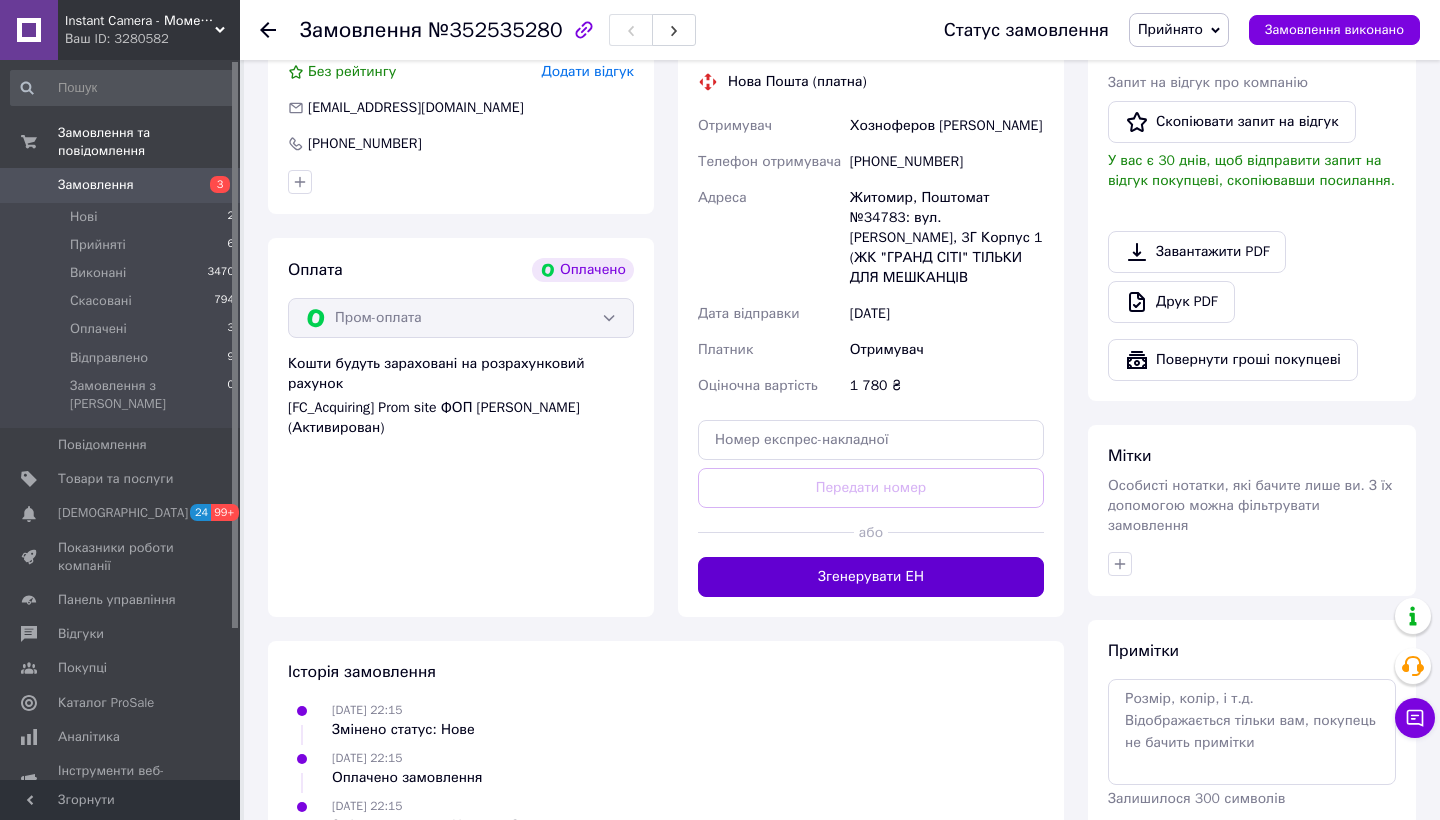 click on "Згенерувати ЕН" at bounding box center [871, 577] 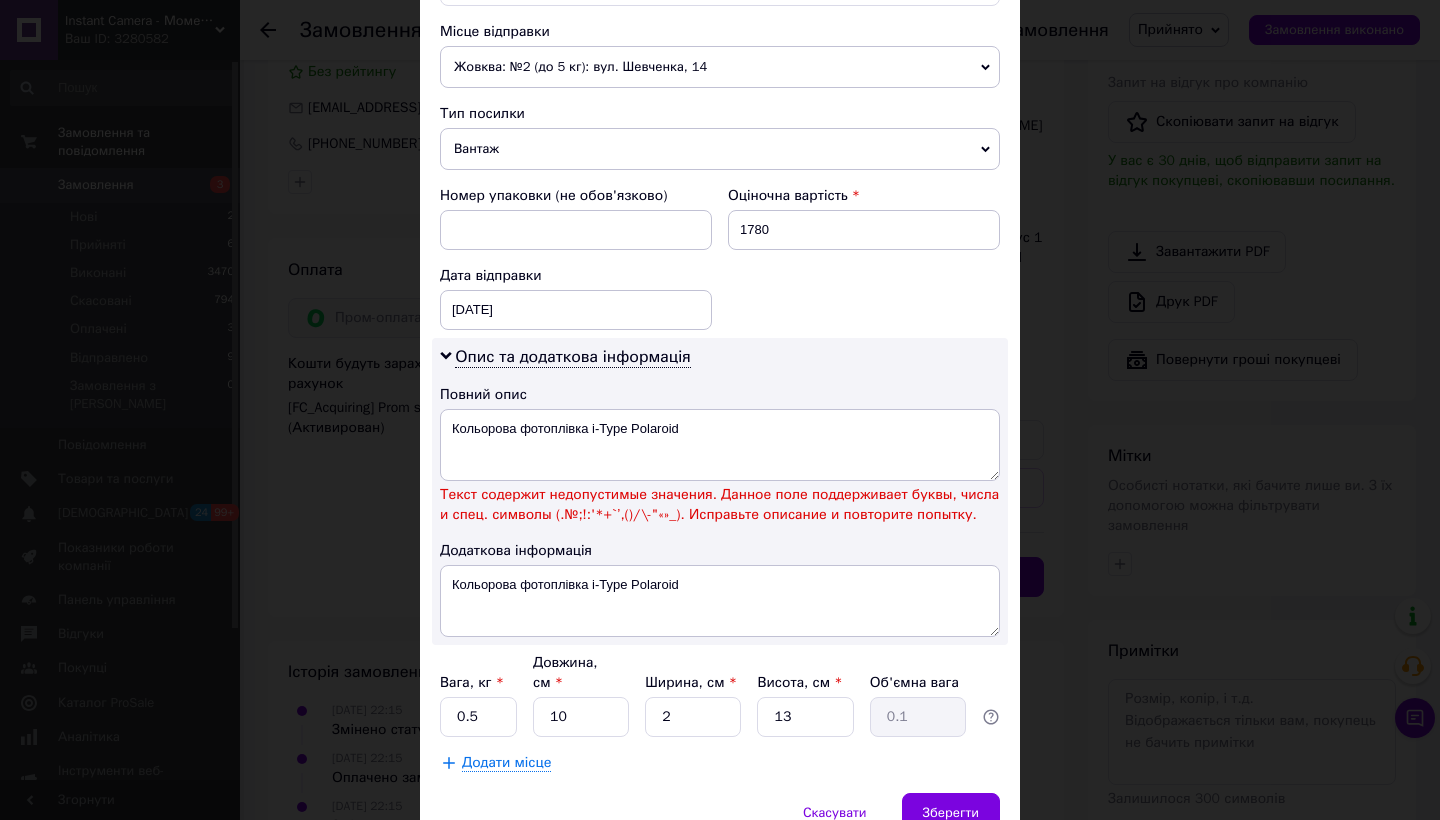 scroll, scrollTop: 793, scrollLeft: 0, axis: vertical 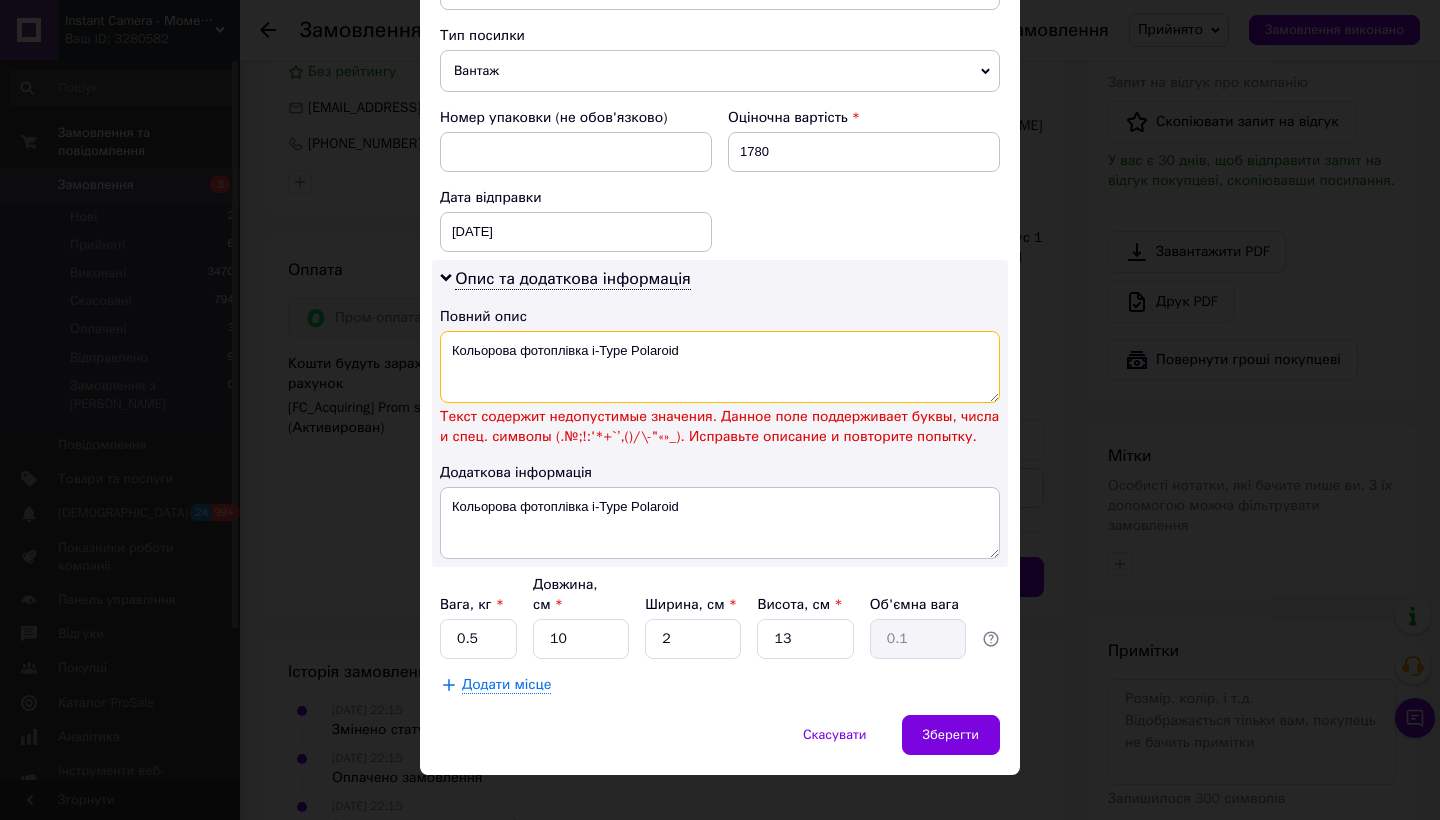 click on "Кольорова фотоплівка i‑Type Polaroid" at bounding box center [720, 367] 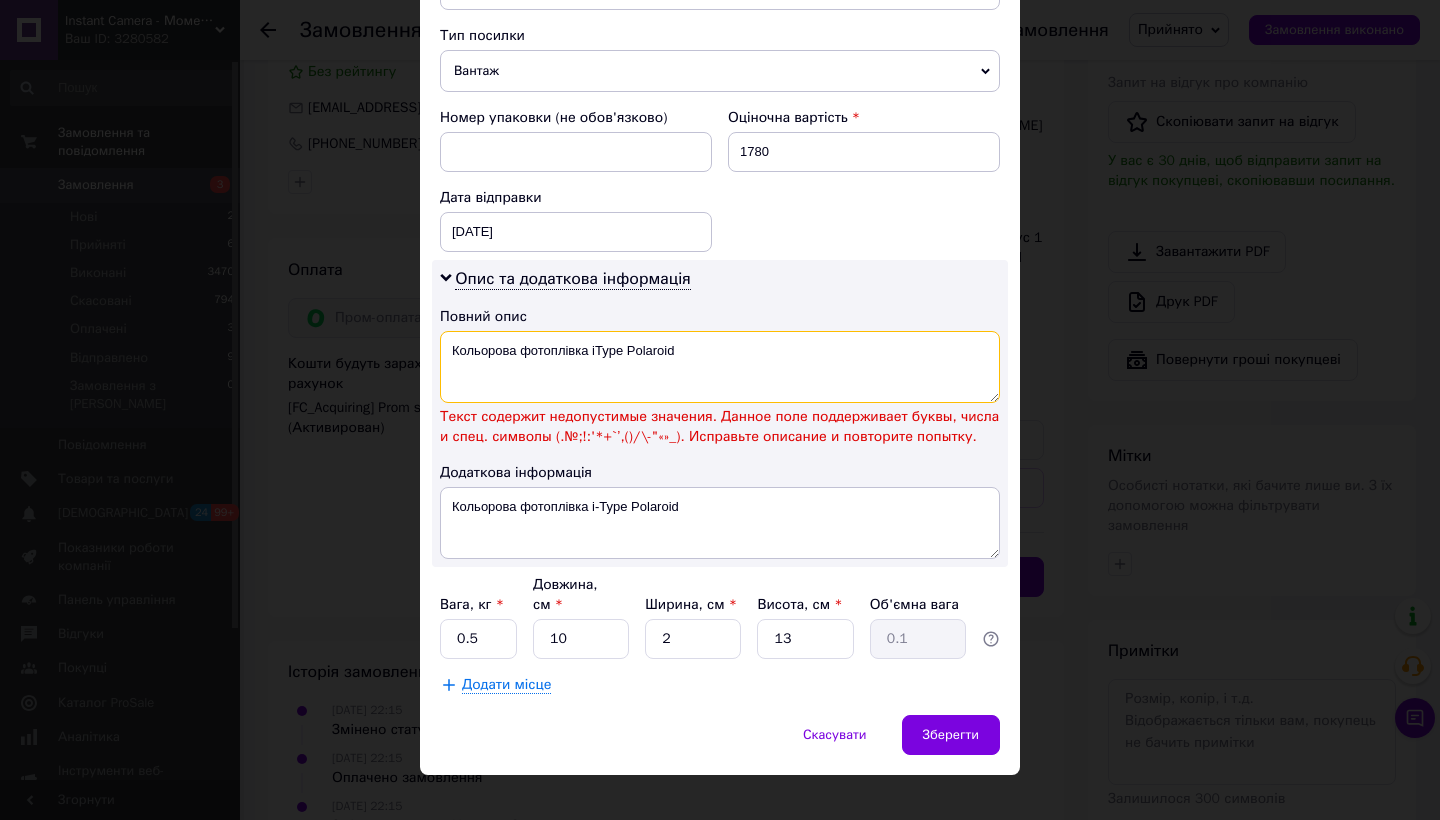 scroll, scrollTop: 773, scrollLeft: 0, axis: vertical 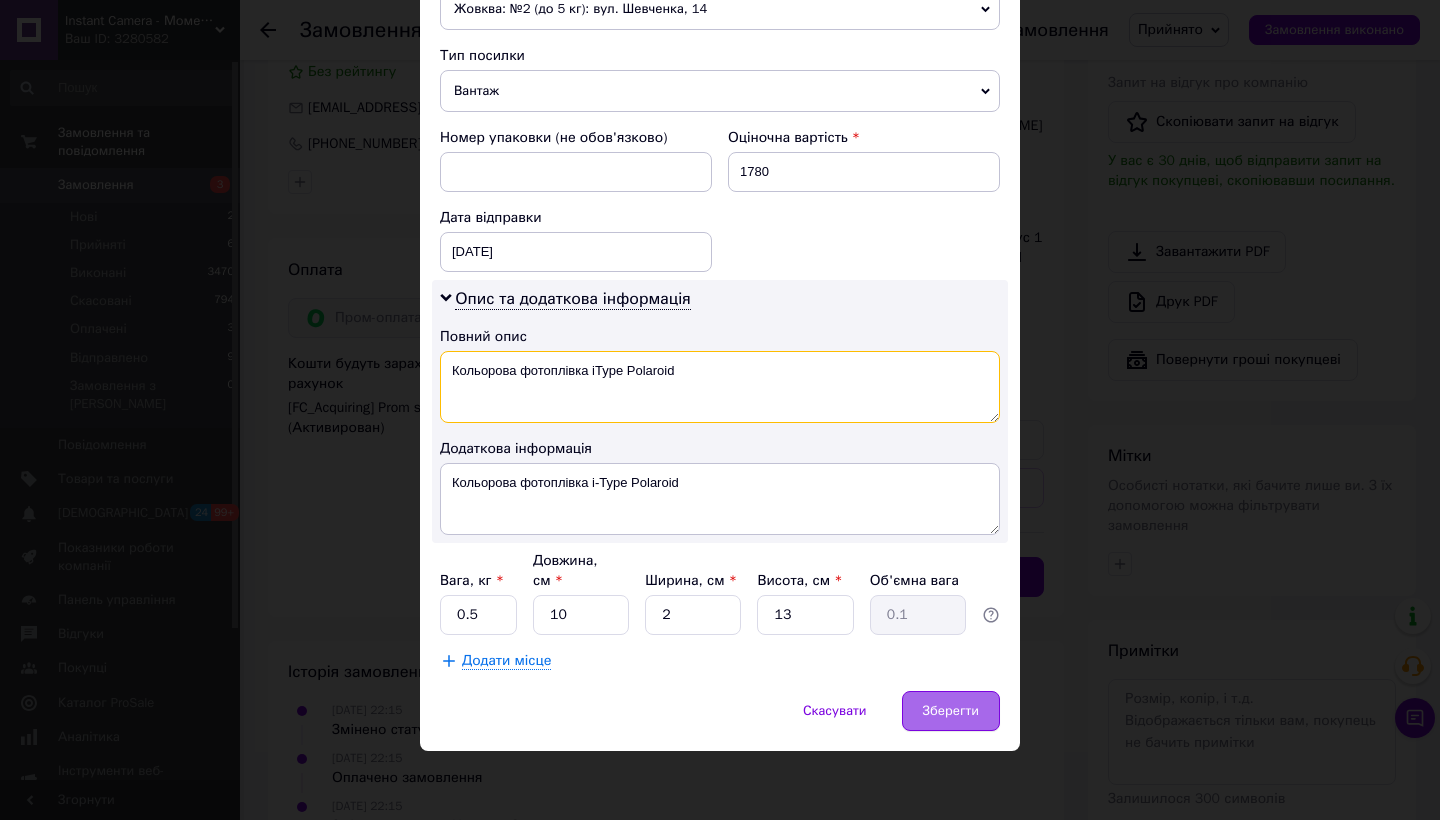 type on "Кольорова фотоплівка iType Polaroid" 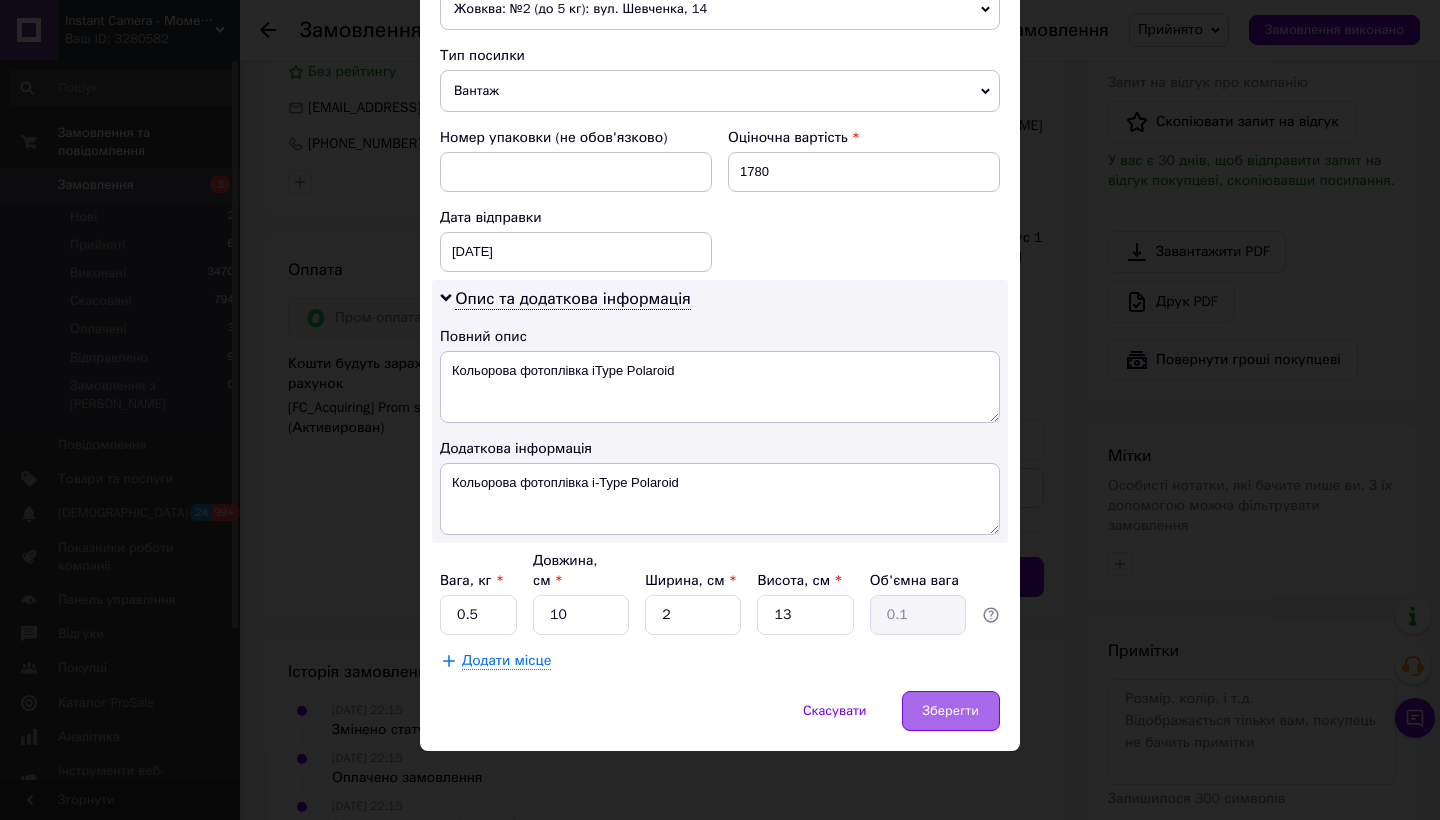 click on "Зберегти" at bounding box center (951, 711) 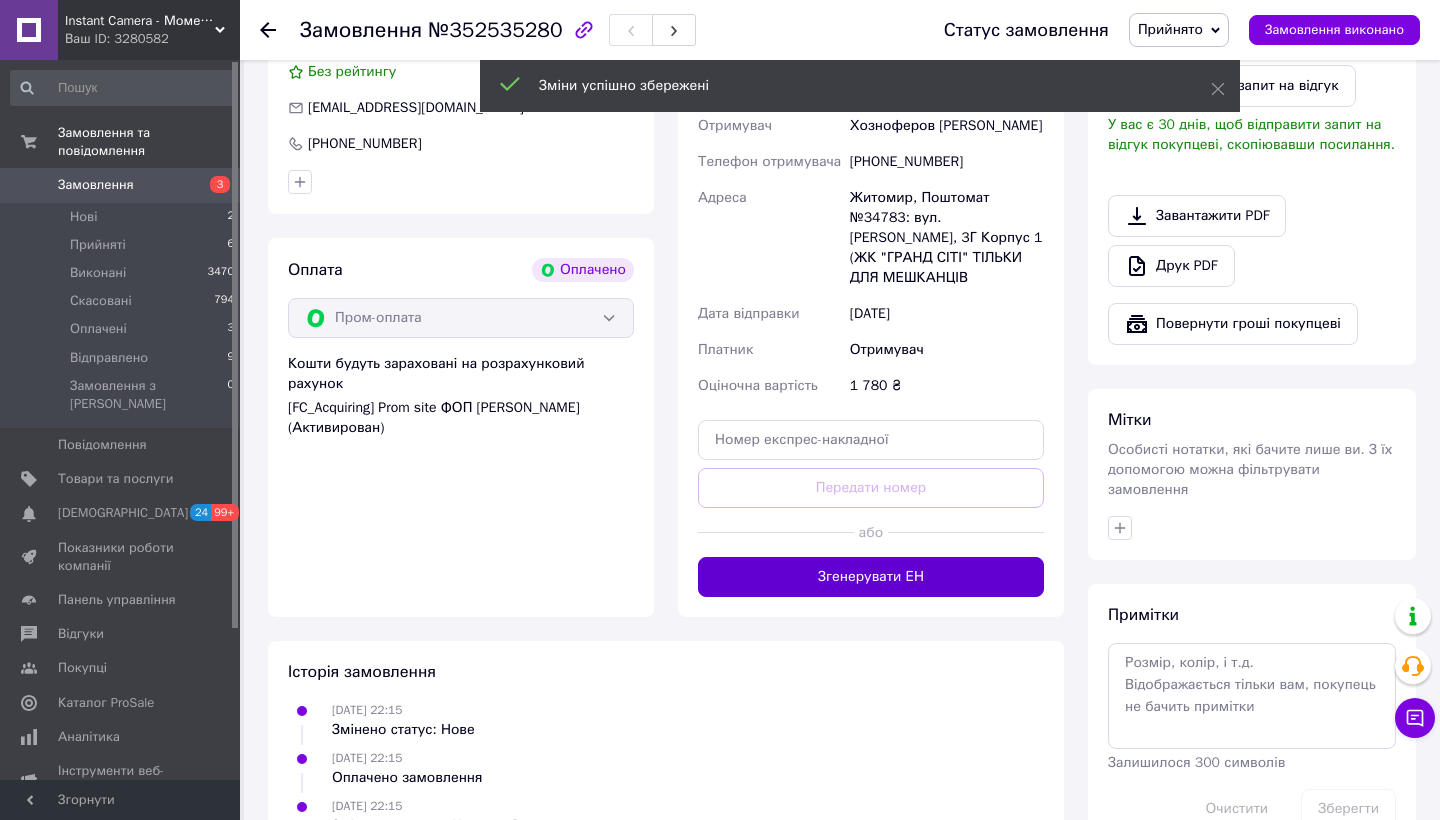 click on "Згенерувати ЕН" at bounding box center (871, 577) 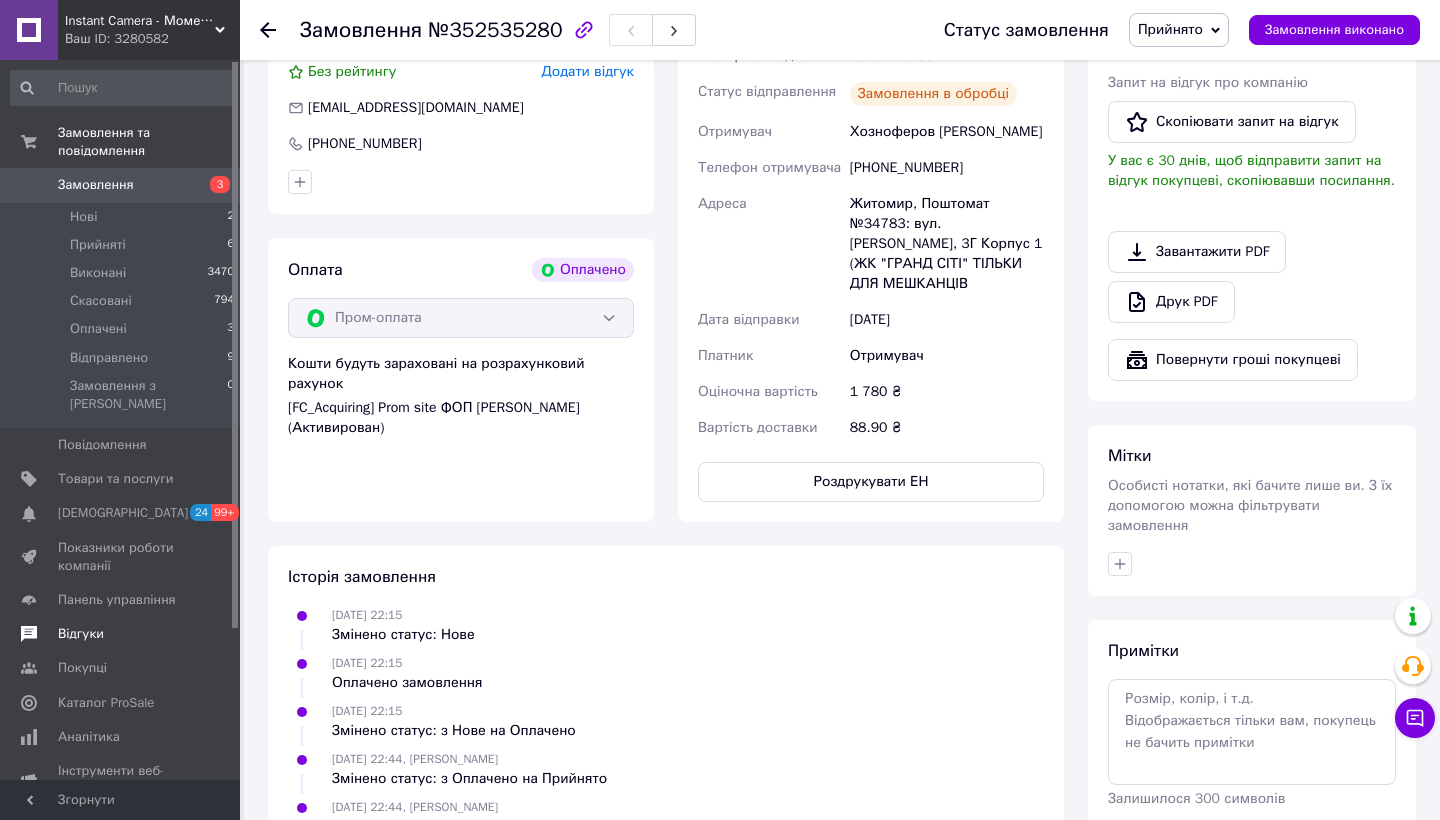 click on "Відгуки" at bounding box center [81, 634] 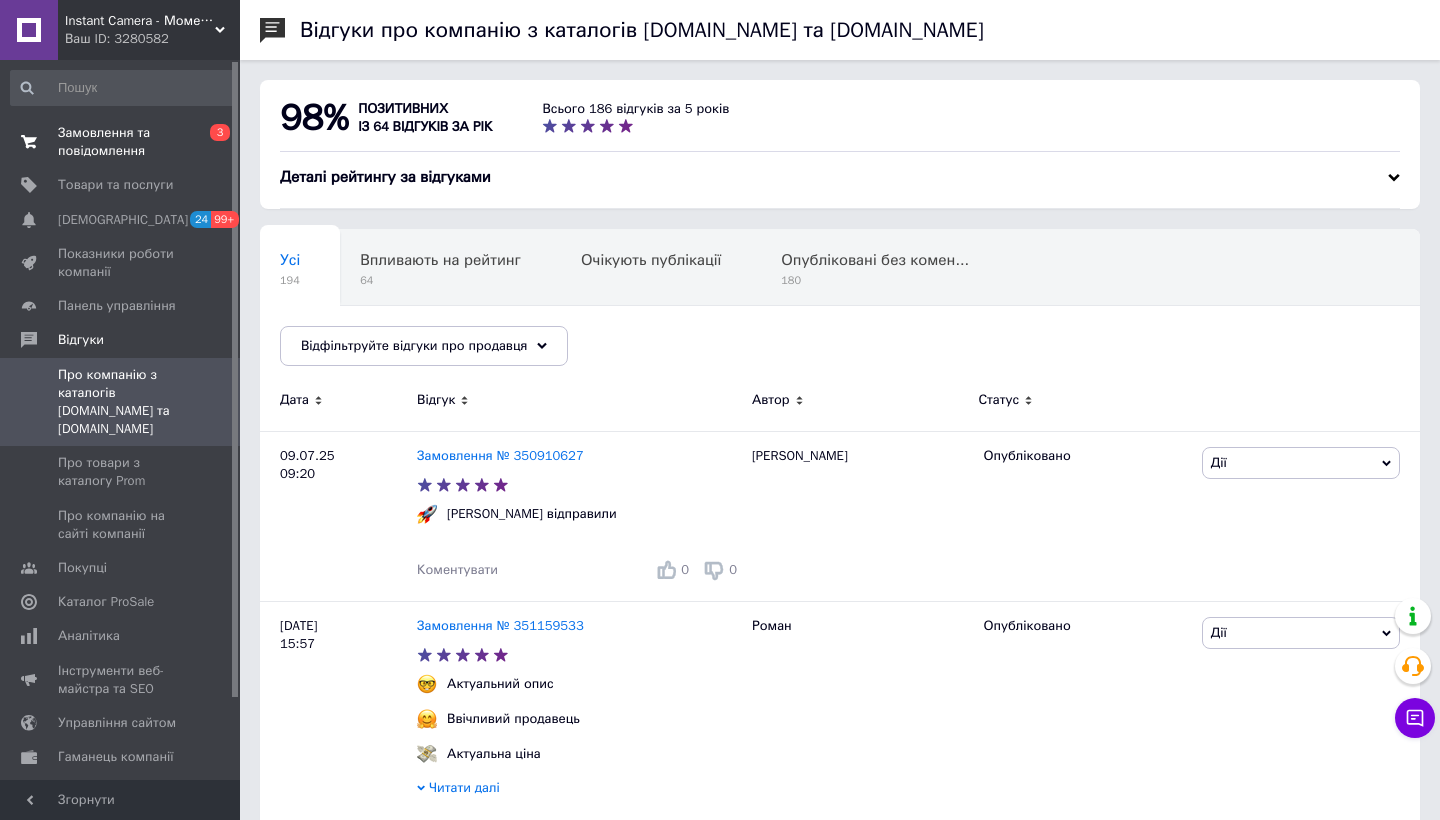 click on "Замовлення та повідомлення" at bounding box center (121, 142) 